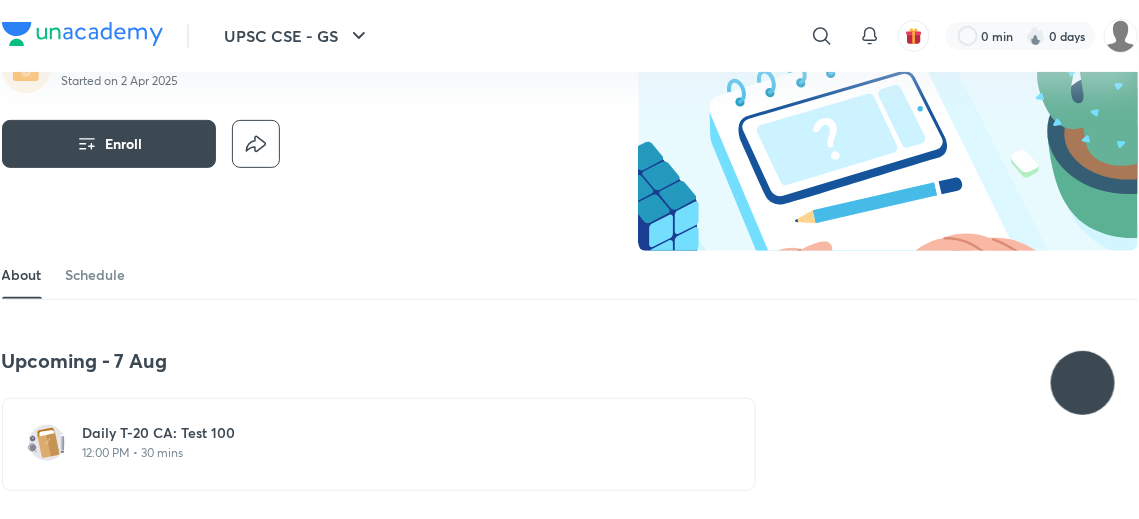 scroll, scrollTop: 168, scrollLeft: 0, axis: vertical 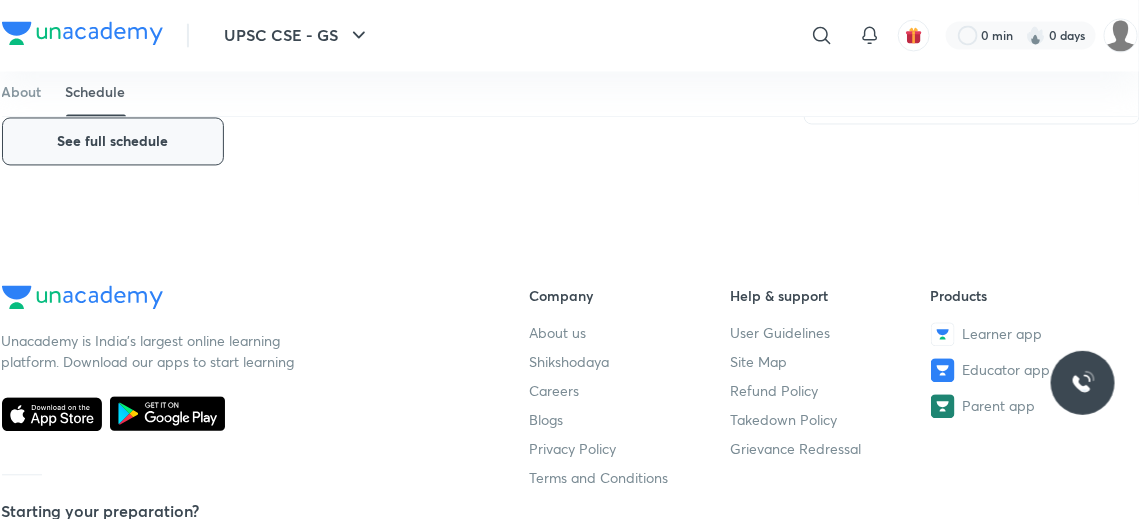 click on "See full schedule" at bounding box center [113, 142] 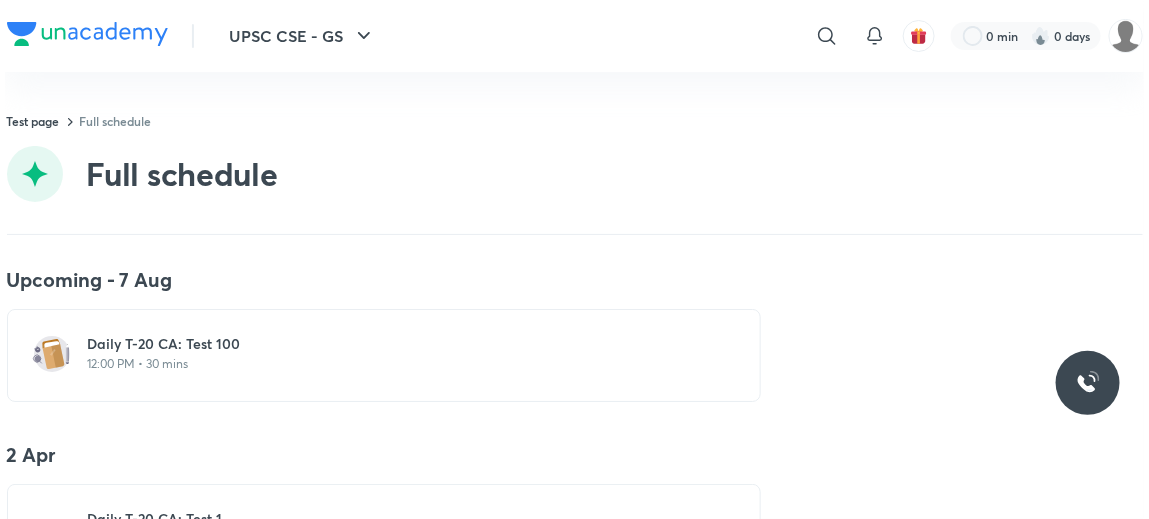 scroll, scrollTop: 0, scrollLeft: 0, axis: both 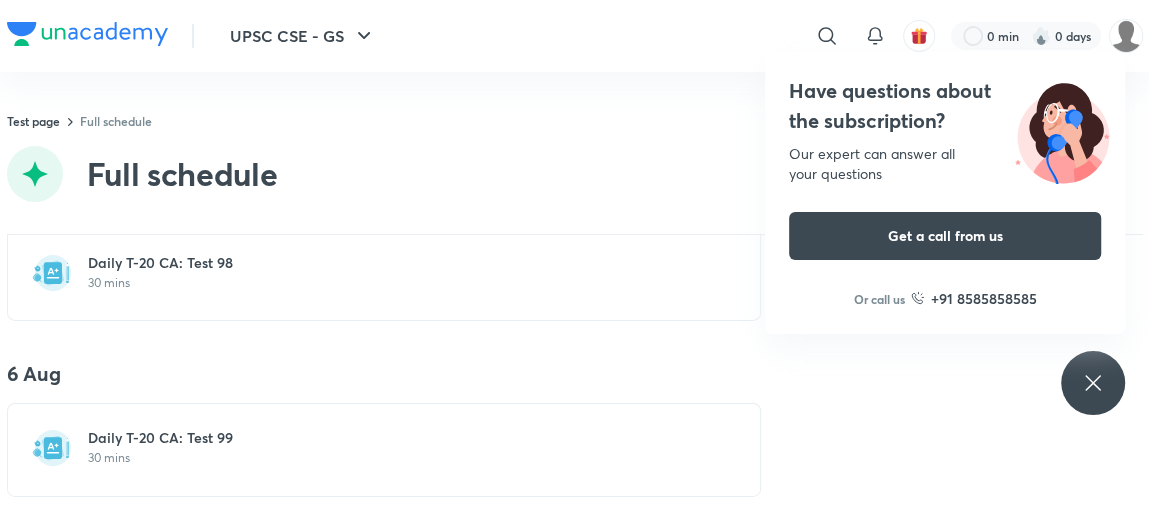 click on "Daily T-20 CA: Test 99" at bounding box center (396, 438) 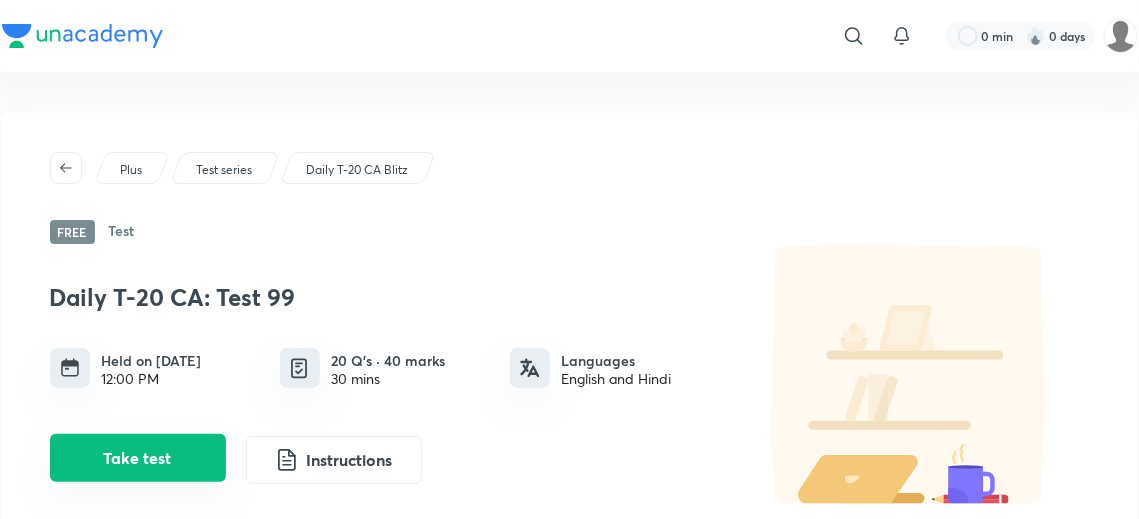 click on "Take test" at bounding box center (138, 458) 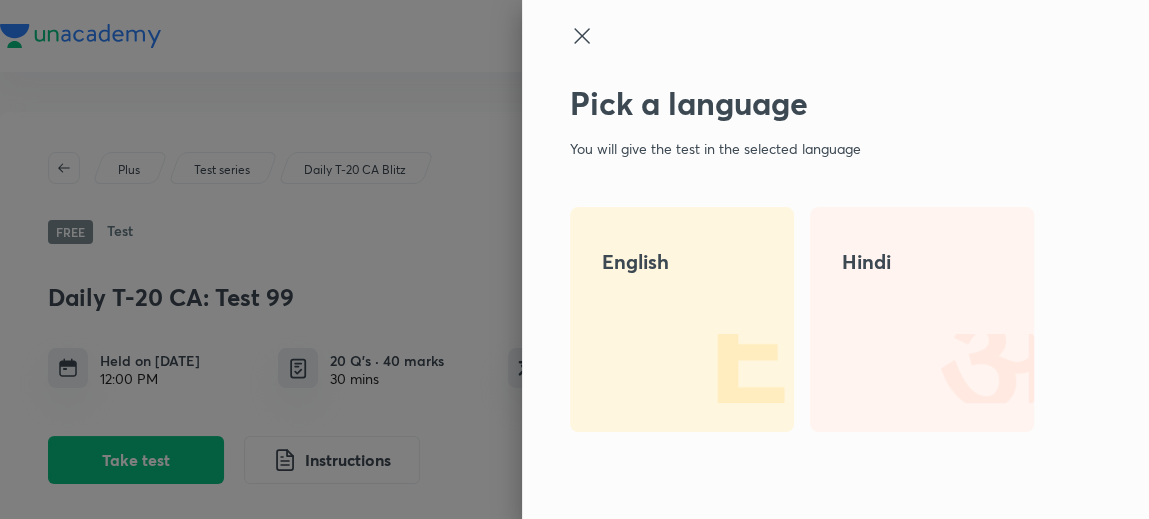 click at bounding box center (730, 368) 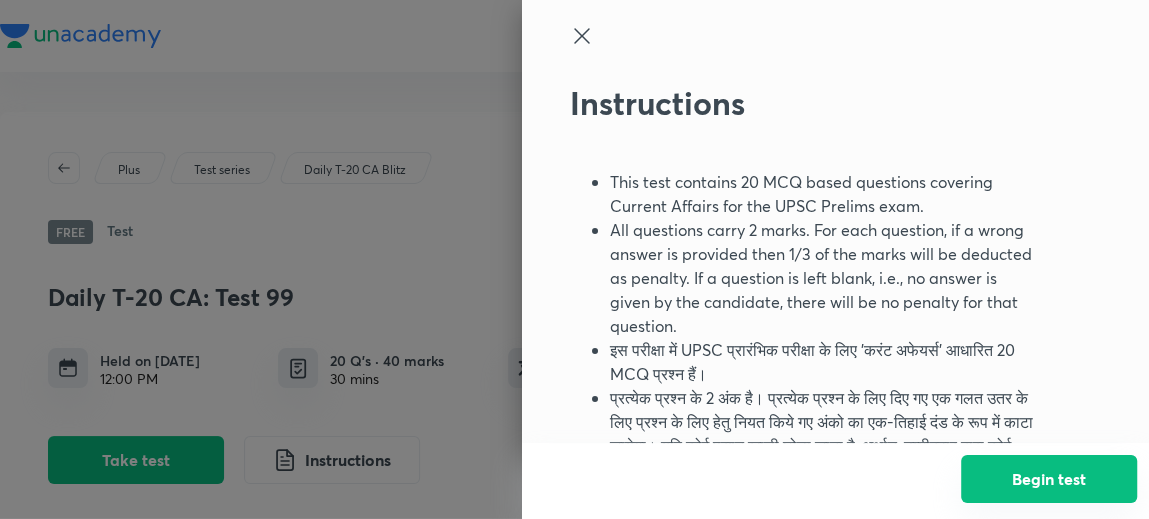 click on "Begin test" at bounding box center [1049, 479] 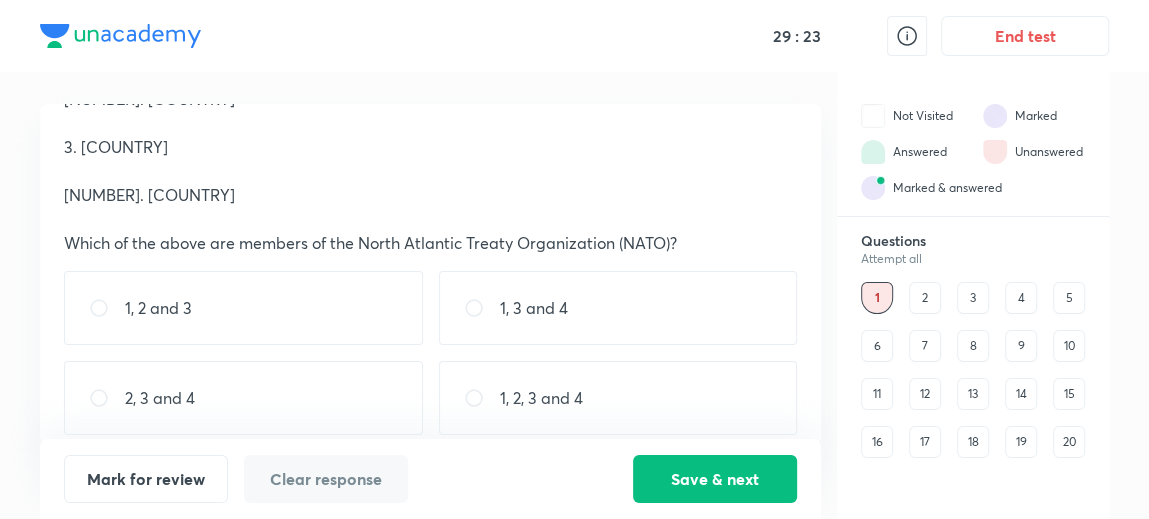 scroll, scrollTop: 165, scrollLeft: 0, axis: vertical 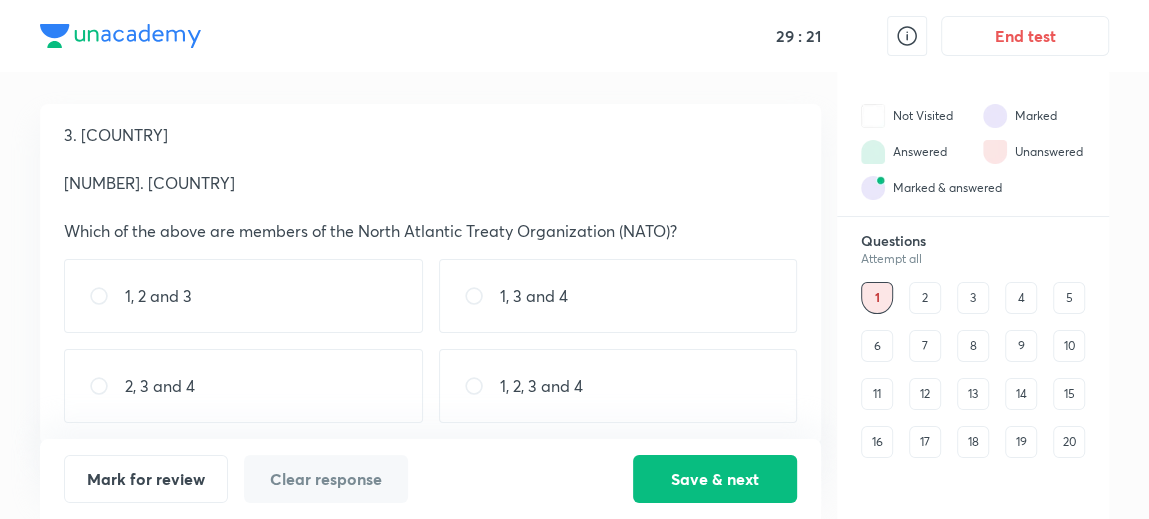 click on "1, 2 and 3" at bounding box center [243, 296] 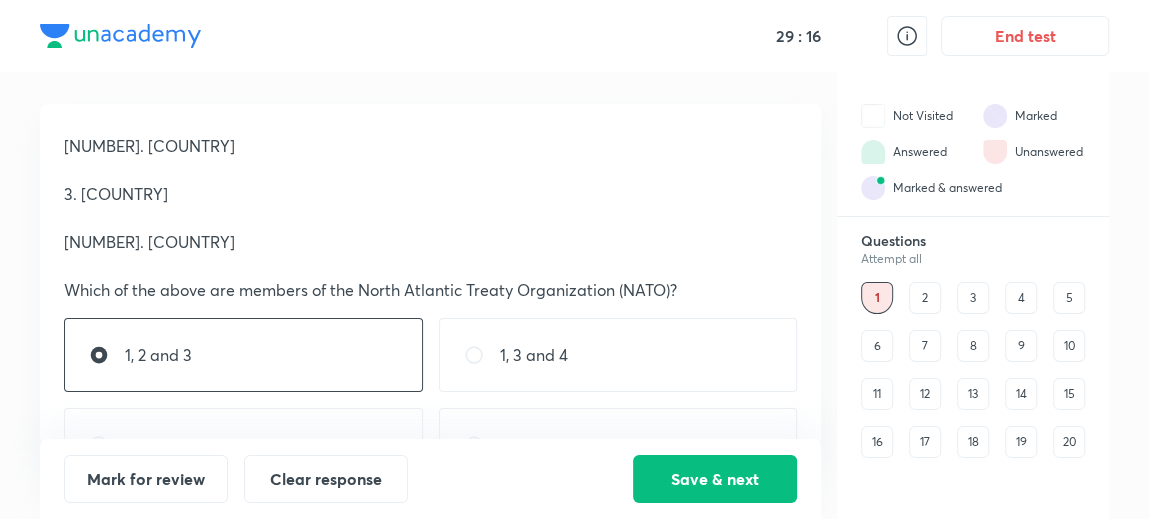 scroll, scrollTop: 165, scrollLeft: 0, axis: vertical 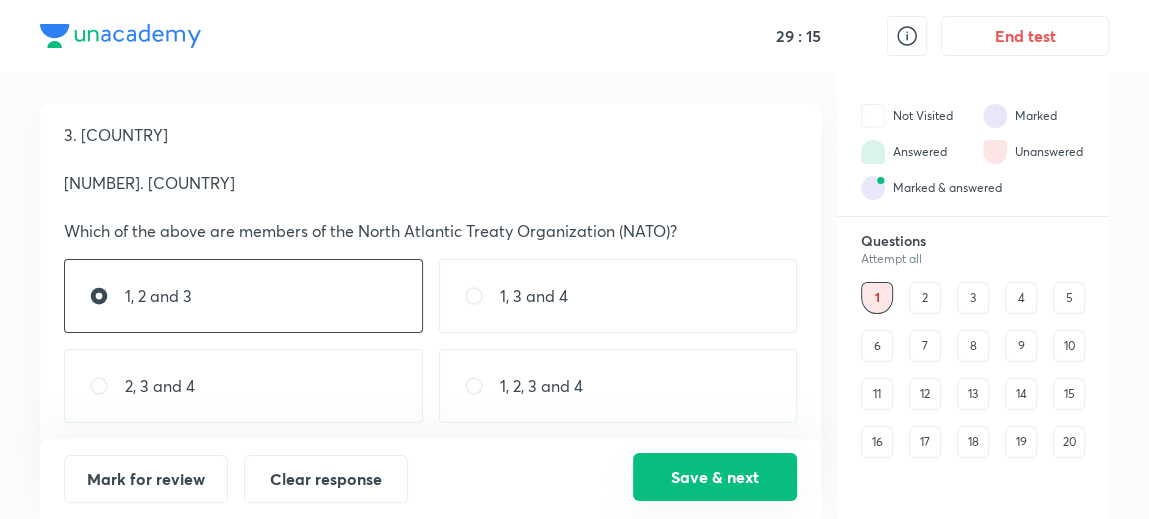 click on "Save & next" at bounding box center (715, 477) 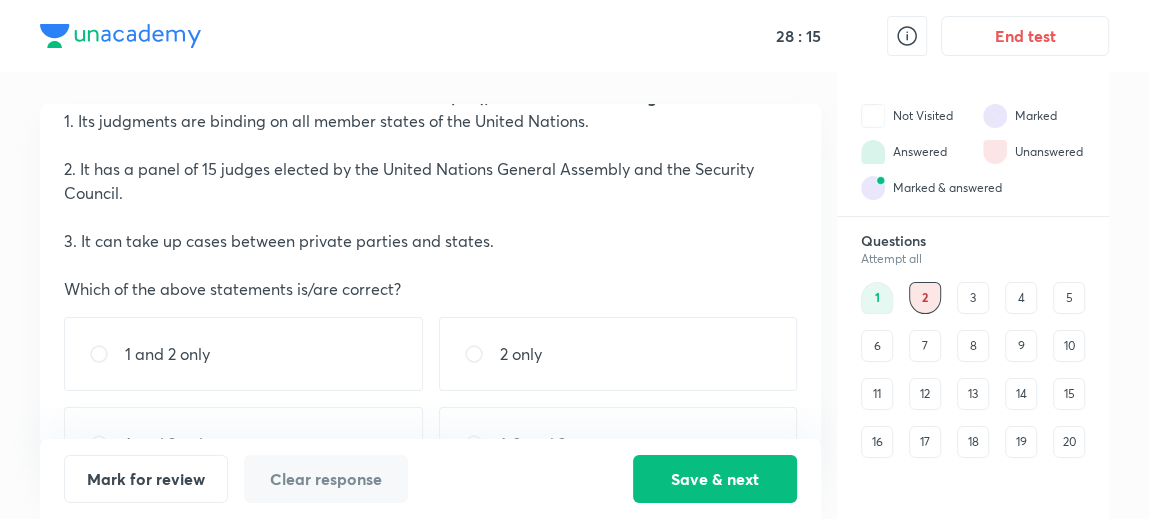 scroll, scrollTop: 142, scrollLeft: 0, axis: vertical 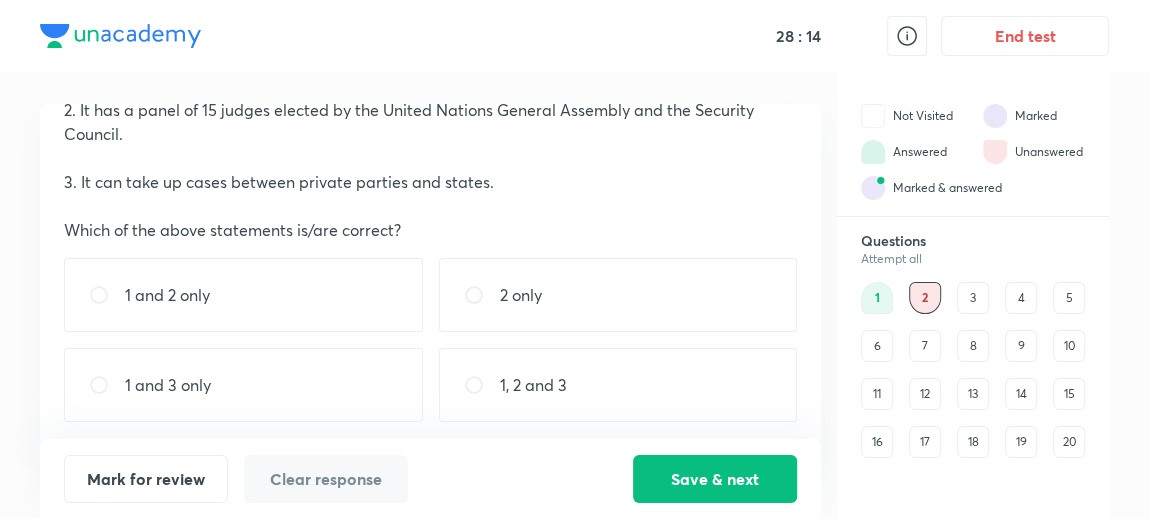 click on "2 only" at bounding box center (521, 295) 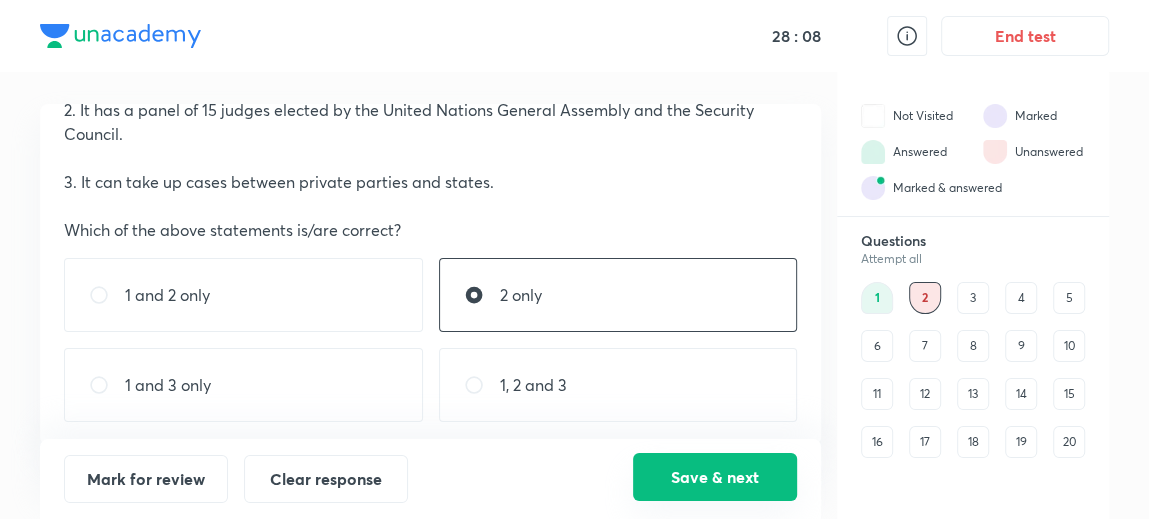 click on "Save & next" at bounding box center [715, 477] 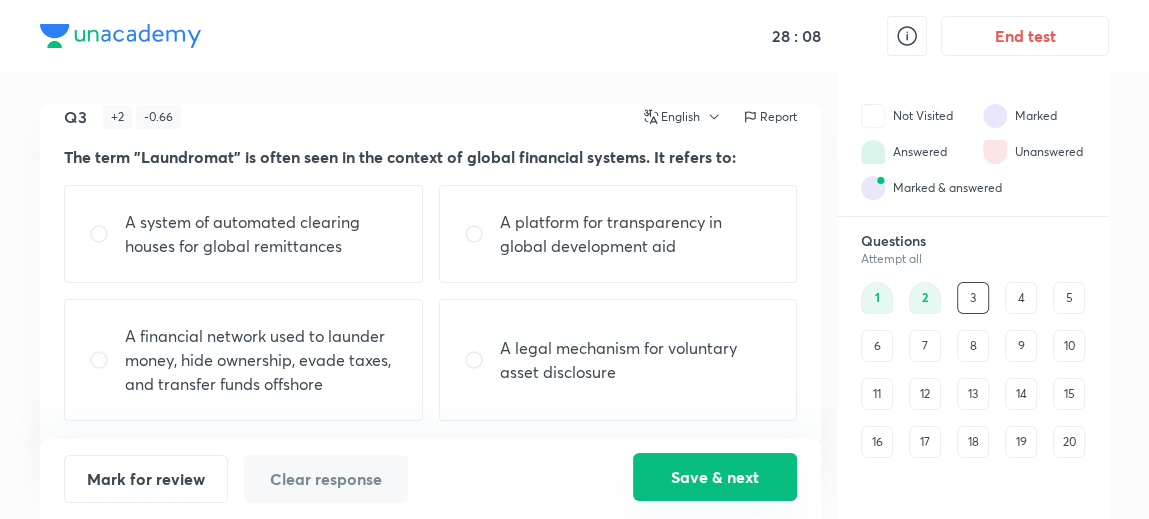 scroll, scrollTop: 21, scrollLeft: 0, axis: vertical 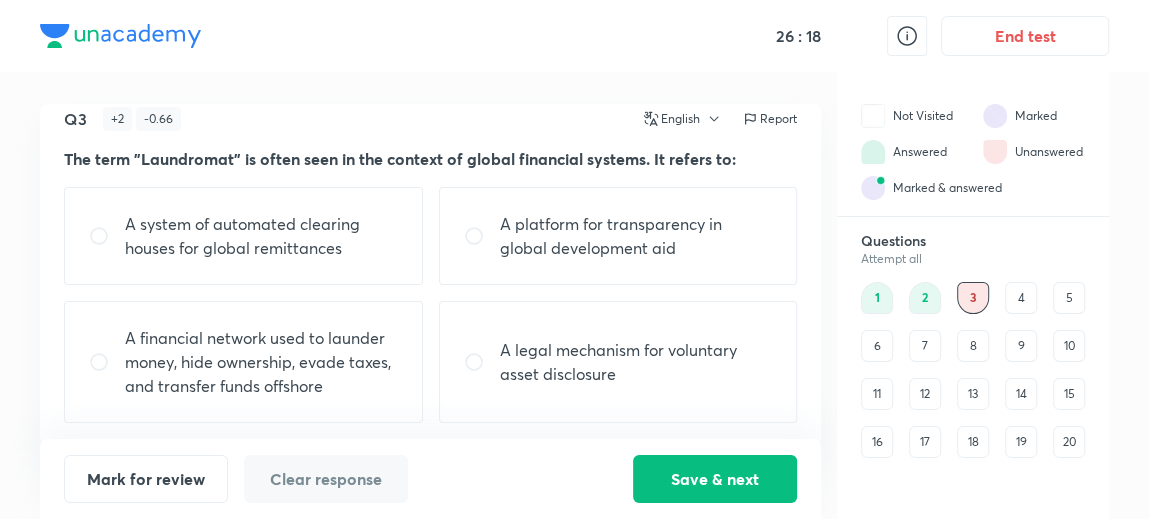 click on "A financial network used to launder money, hide ownership, evade taxes, and transfer funds offshore" at bounding box center [261, 362] 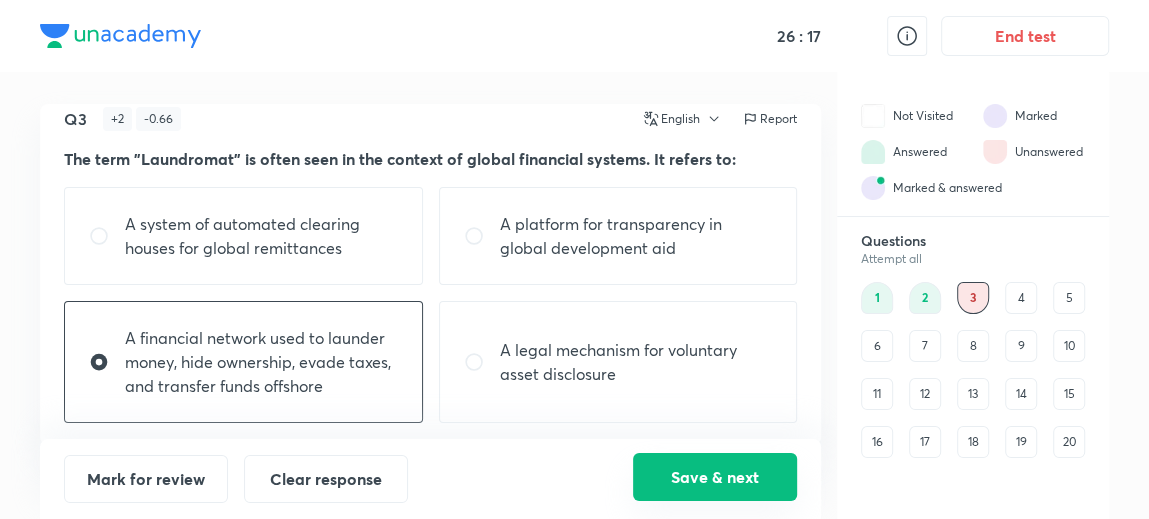 click on "Save & next" at bounding box center [715, 477] 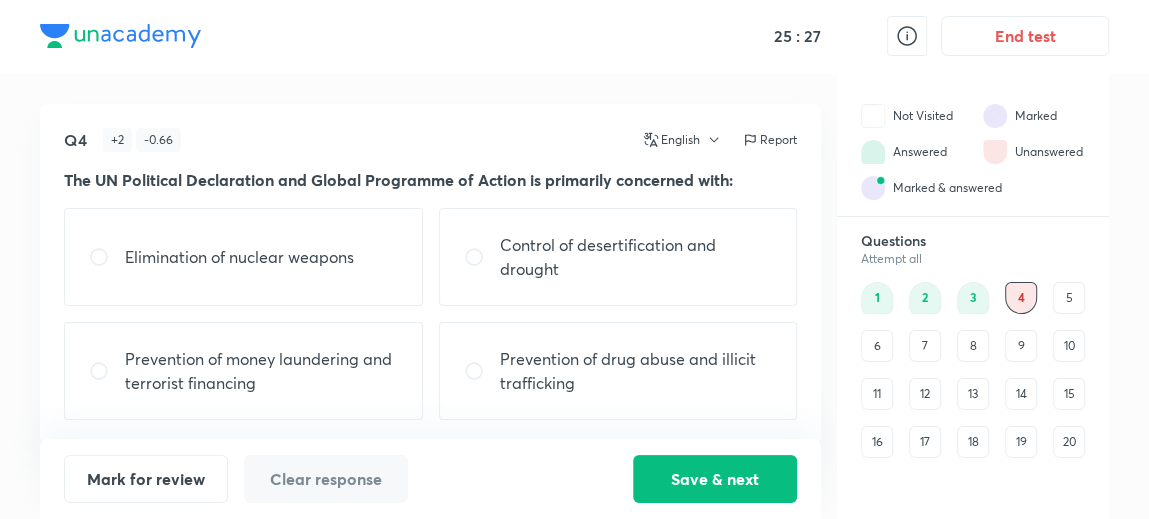 click on "Prevention of money laundering and terrorist financing" at bounding box center [261, 371] 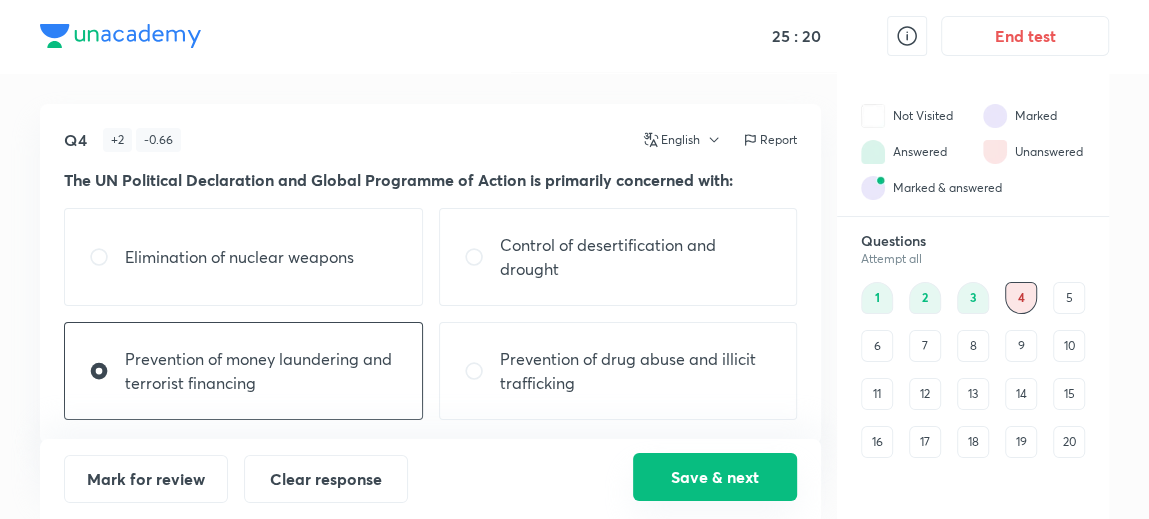 click on "Save & next" at bounding box center (715, 477) 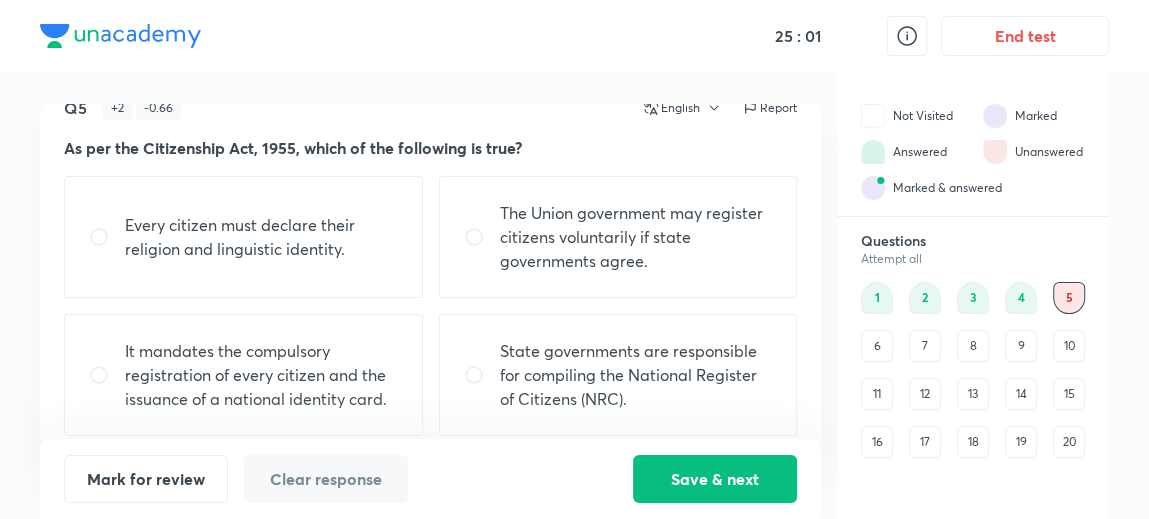 scroll, scrollTop: 46, scrollLeft: 0, axis: vertical 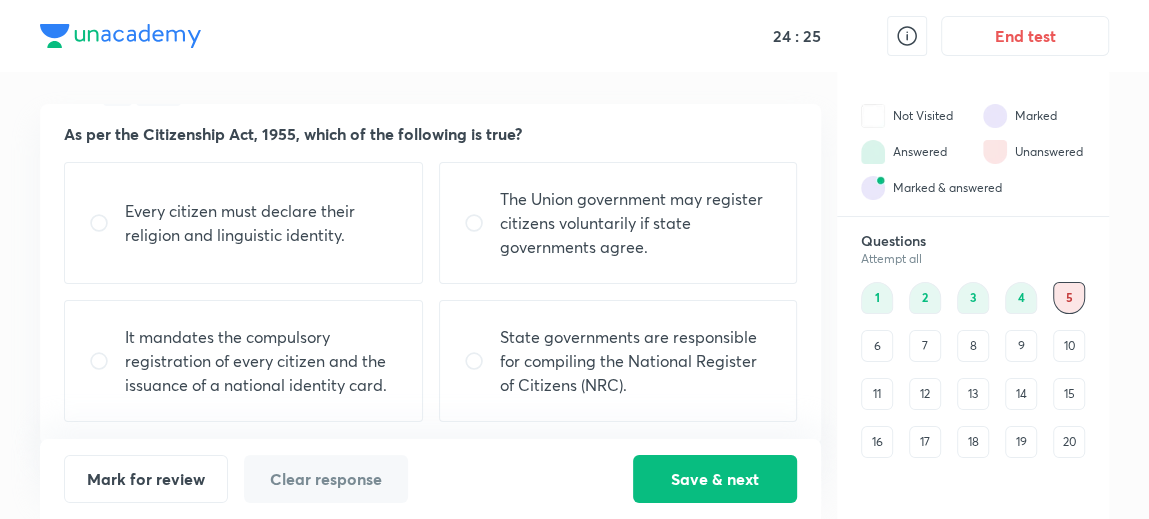click at bounding box center (482, 361) 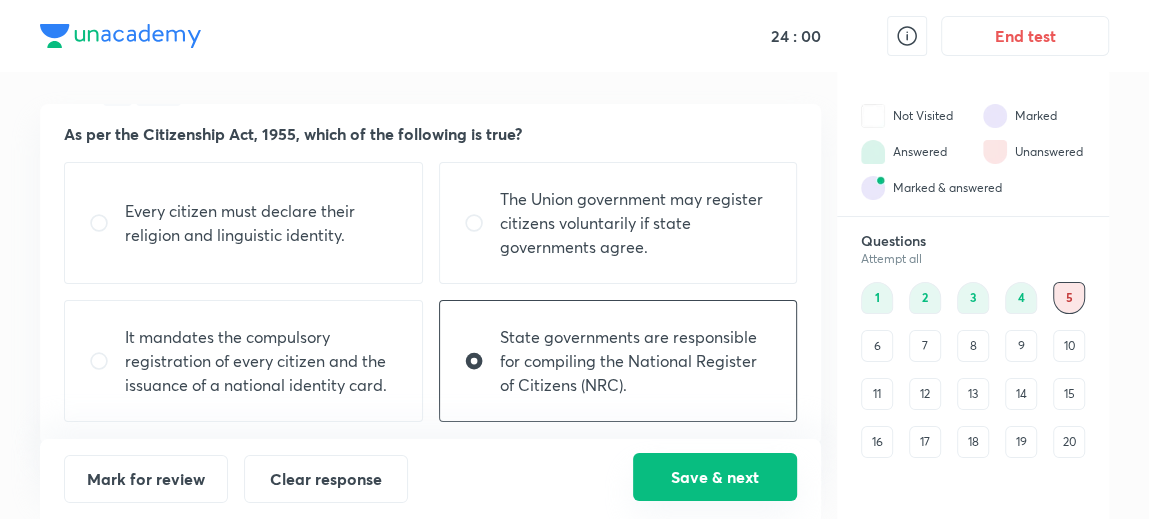 click on "Save & next" at bounding box center [715, 477] 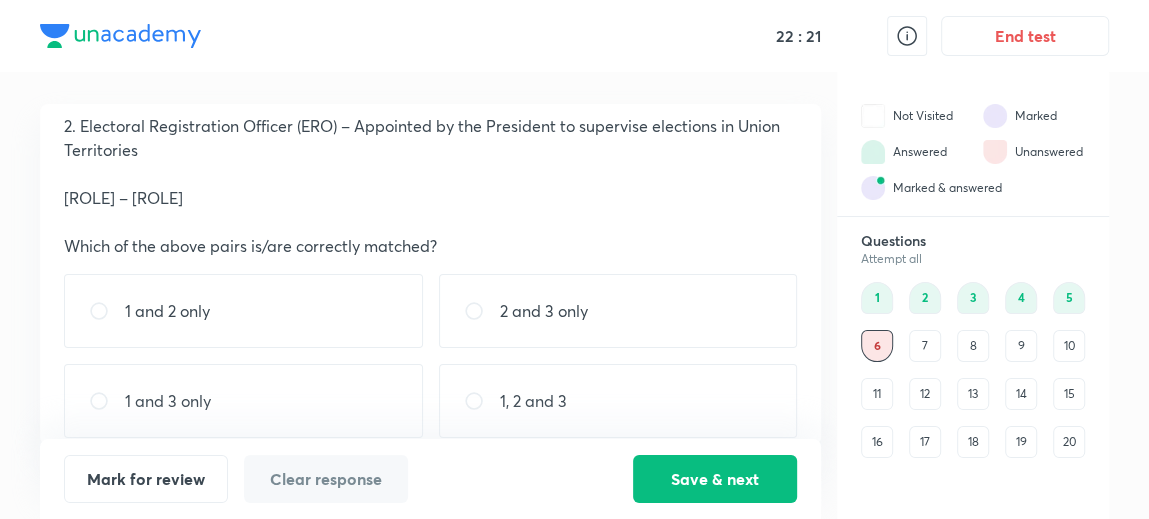 scroll, scrollTop: 127, scrollLeft: 0, axis: vertical 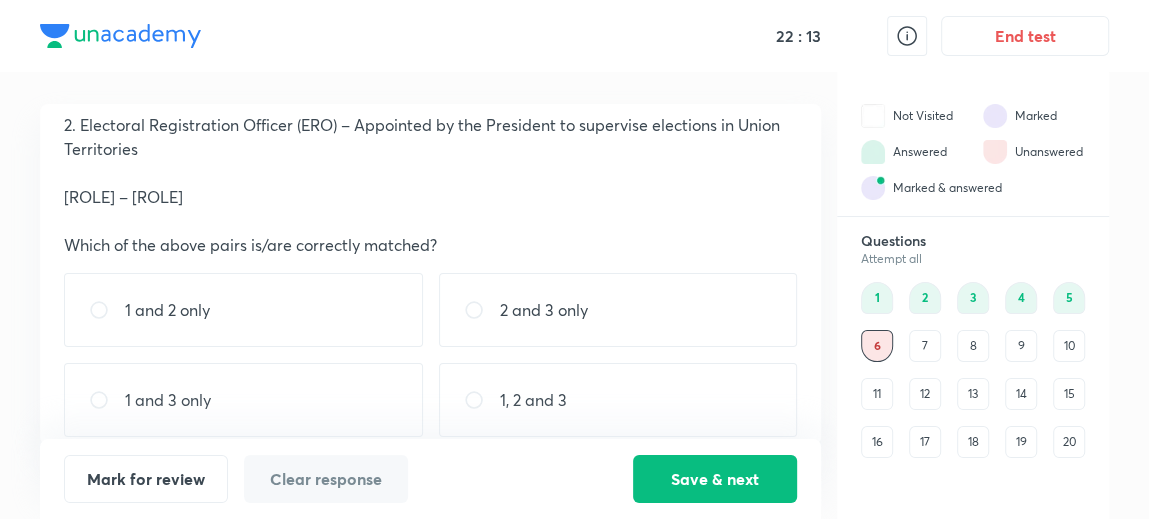 click on "1, 2 and 3" at bounding box center (618, 400) 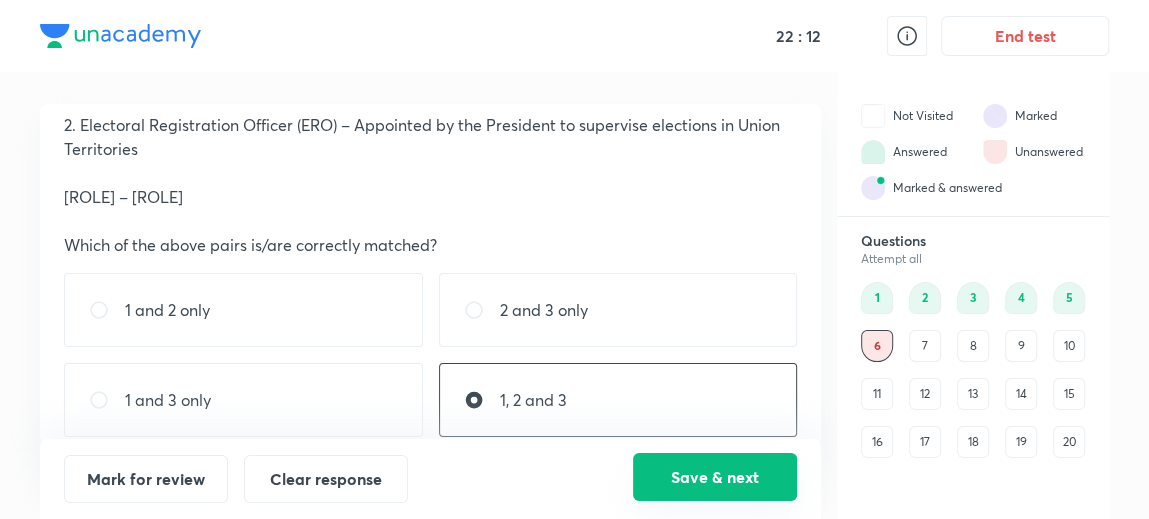click on "Save & next" at bounding box center [715, 477] 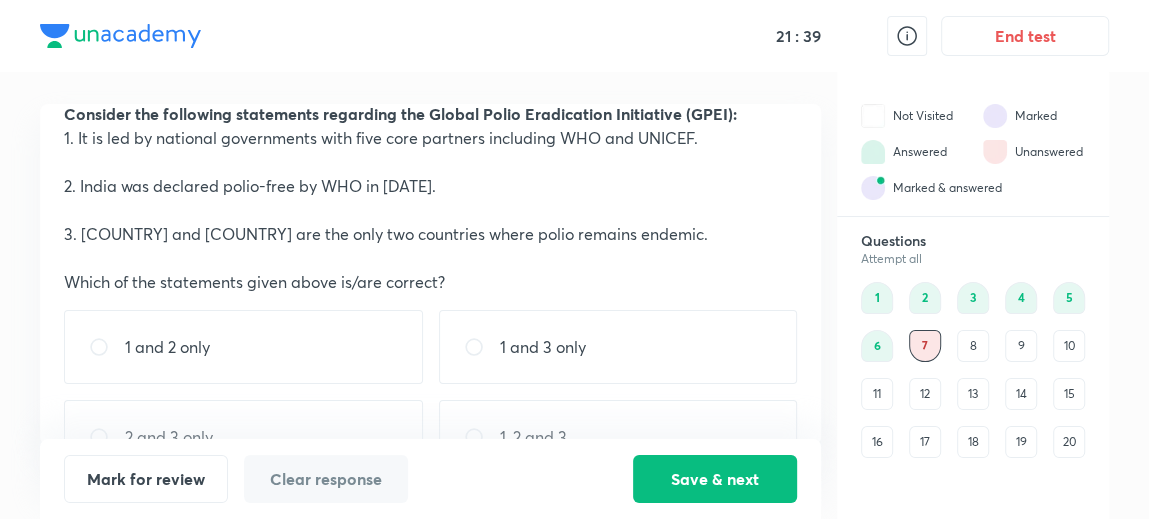 scroll, scrollTop: 68, scrollLeft: 0, axis: vertical 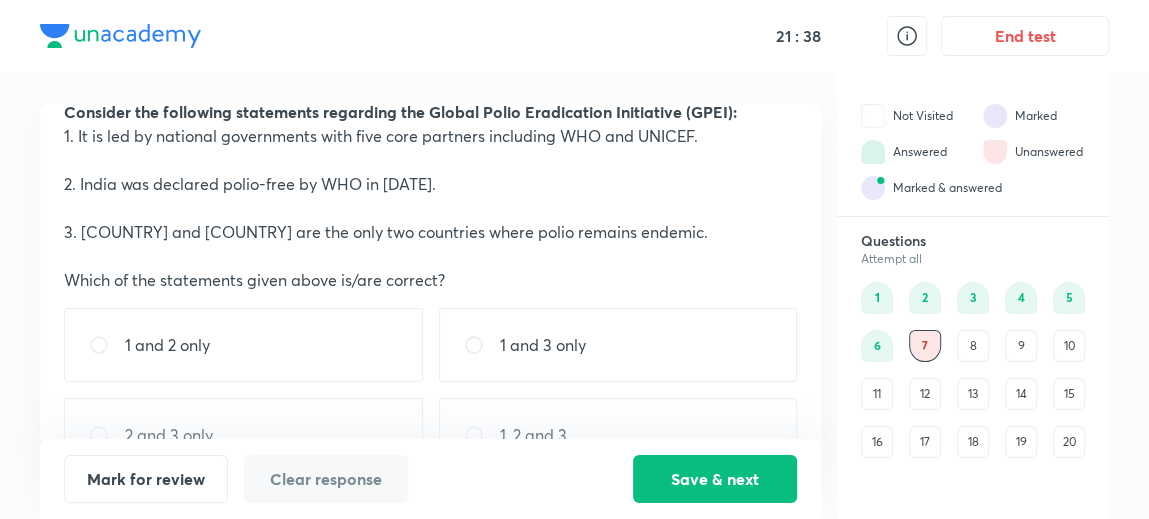 click on "1 and 2 only" at bounding box center [167, 345] 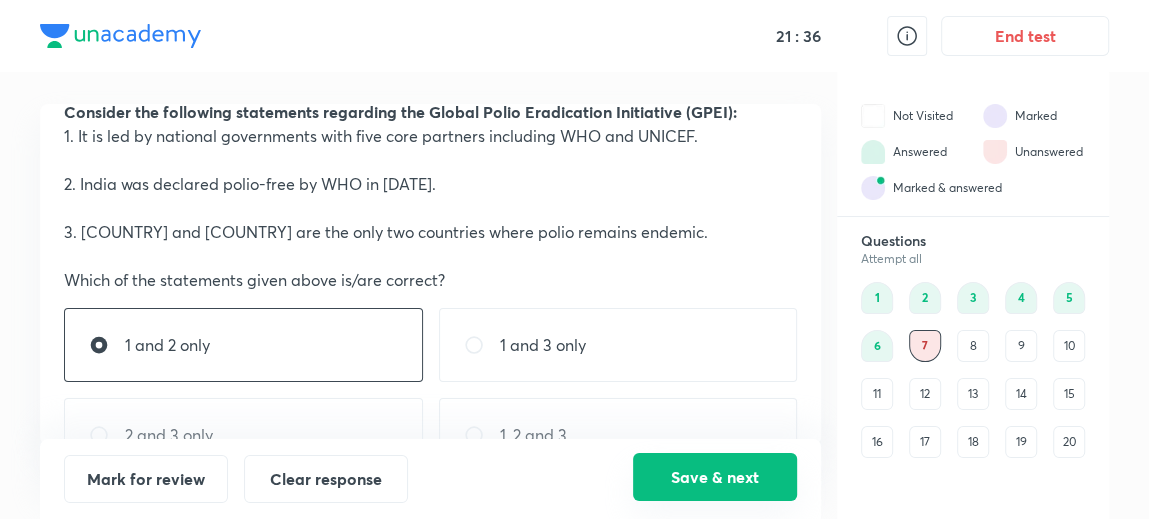 click on "Save & next" at bounding box center (715, 477) 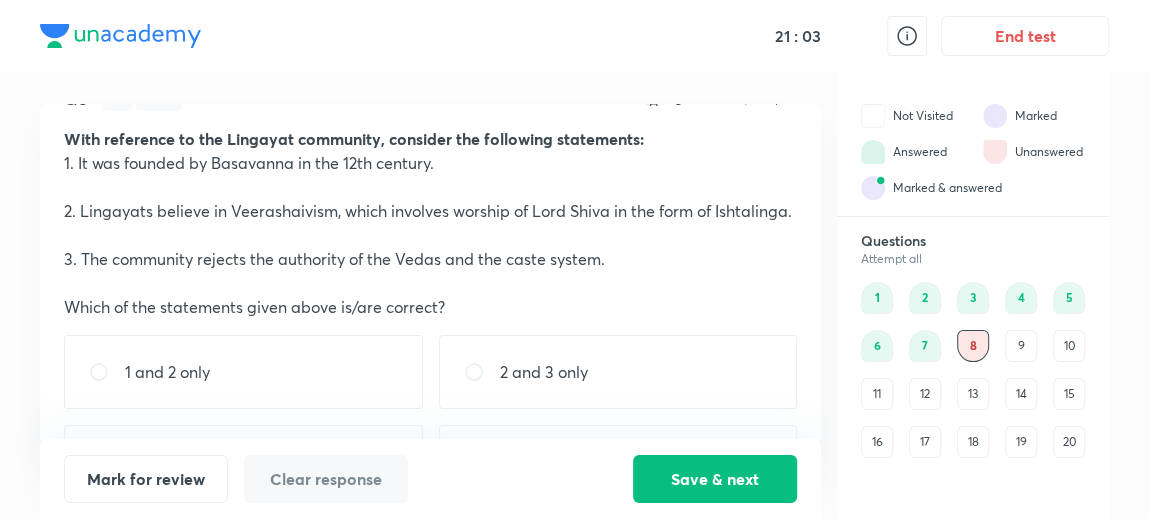scroll, scrollTop: 117, scrollLeft: 0, axis: vertical 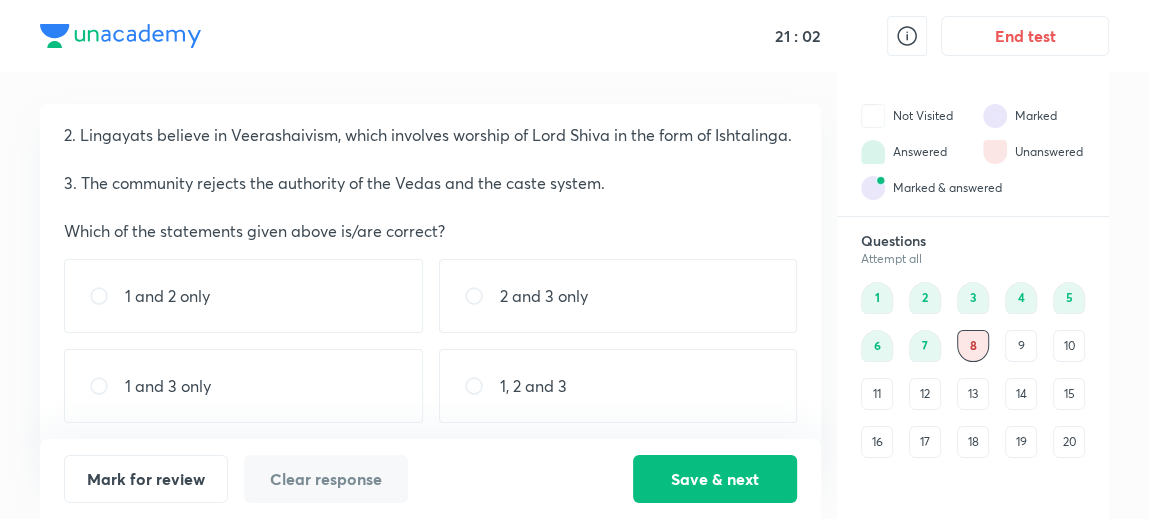 click on "1 and 2 only" at bounding box center (243, 296) 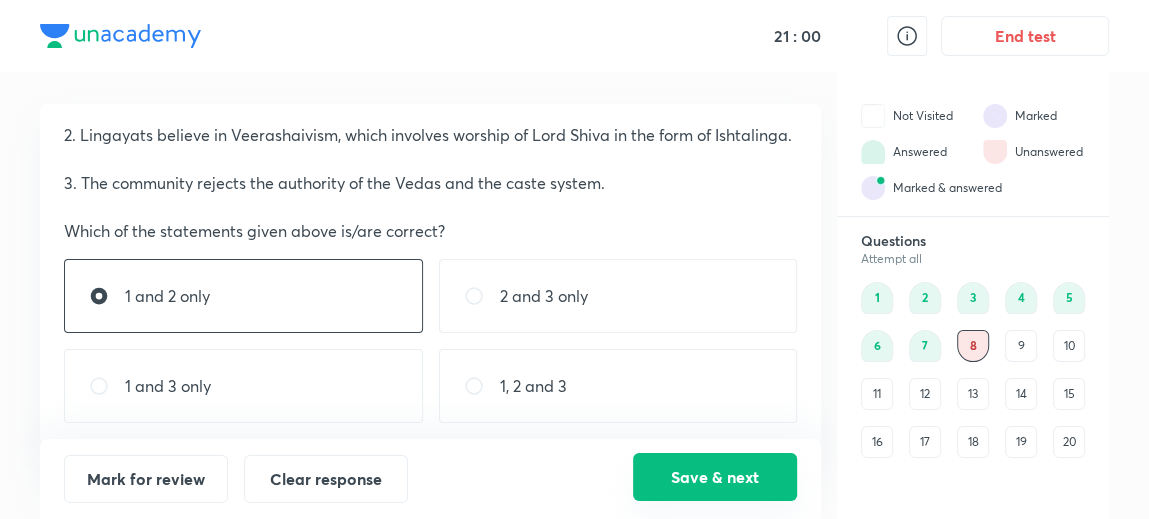 click on "Save & next" at bounding box center (715, 477) 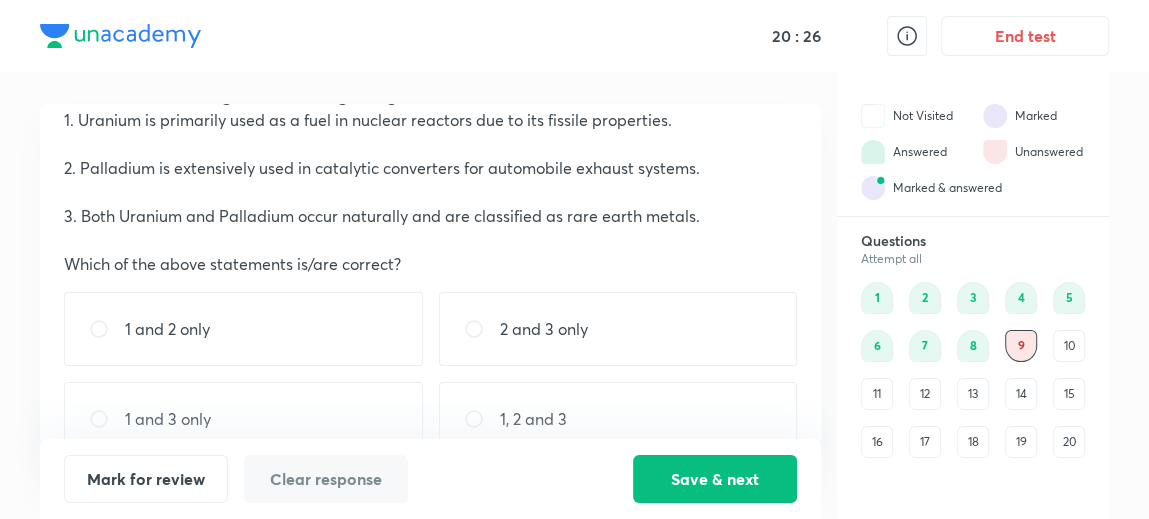 scroll, scrollTop: 85, scrollLeft: 0, axis: vertical 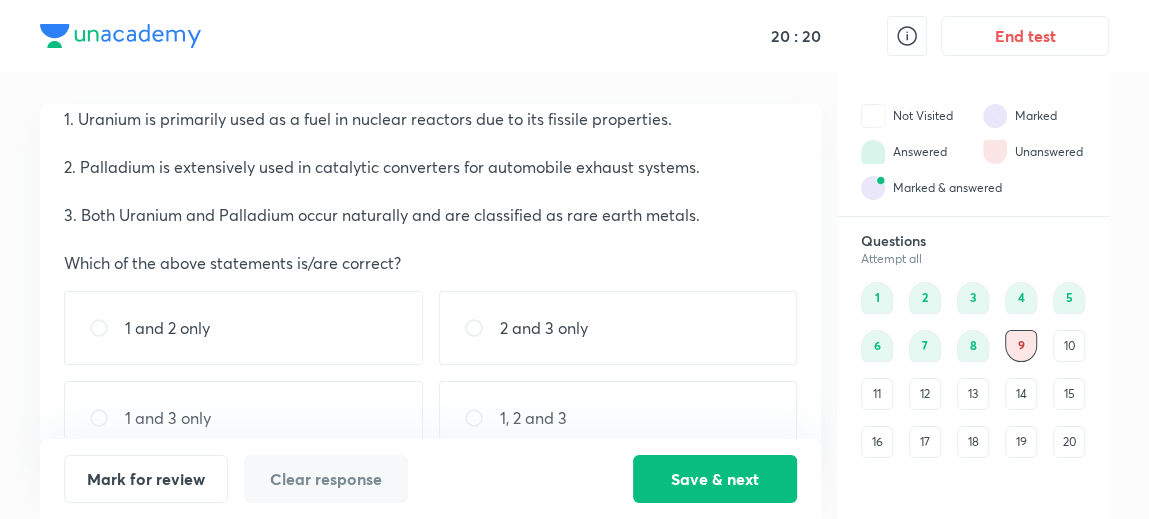 click on "1 and 3 only" at bounding box center [243, 418] 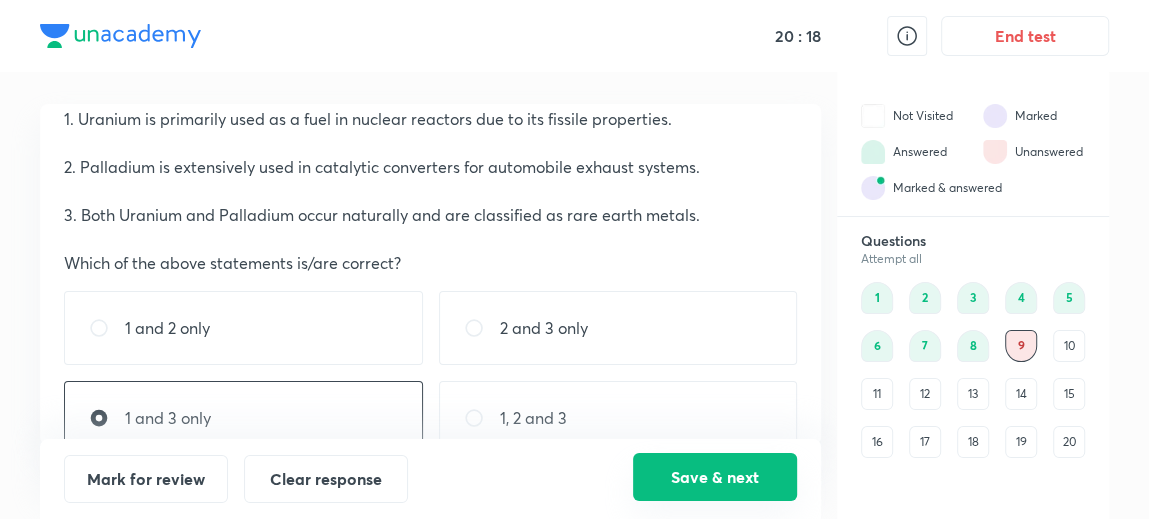 click on "Save & next" at bounding box center (715, 477) 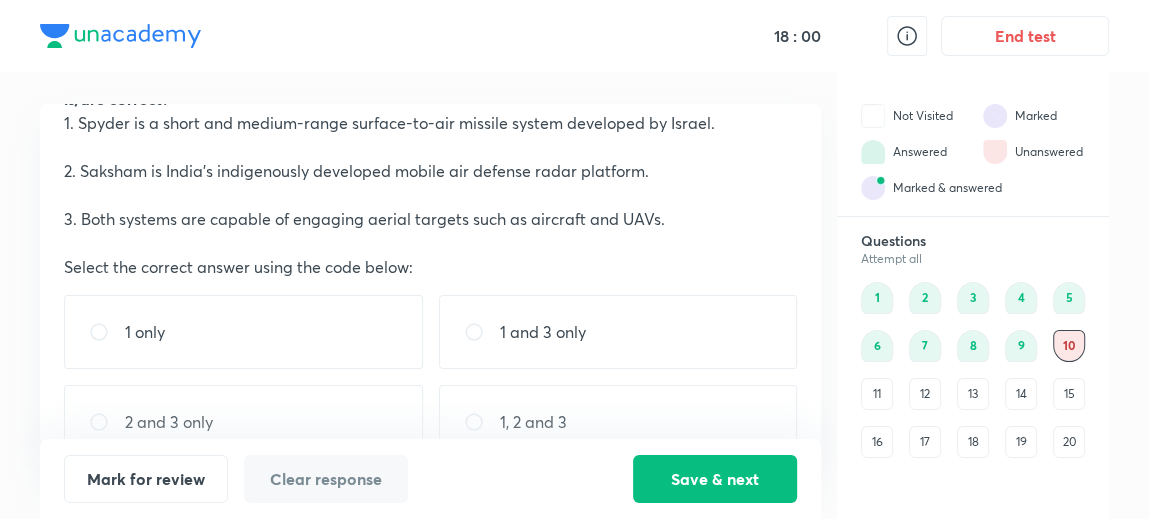 scroll, scrollTop: 105, scrollLeft: 0, axis: vertical 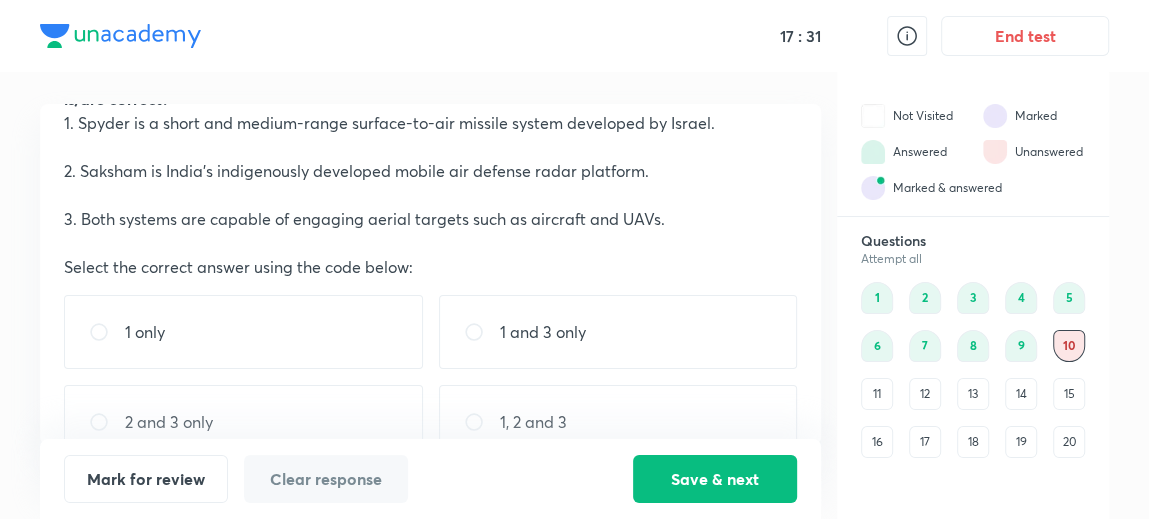 click on "1, 2 and 3" at bounding box center (618, 422) 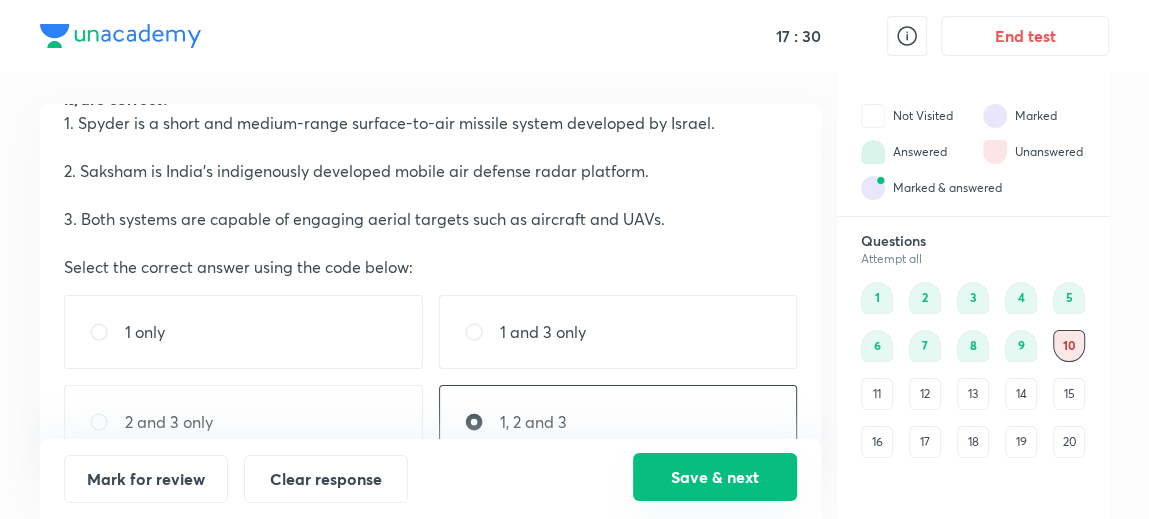 click on "Save & next" at bounding box center (715, 477) 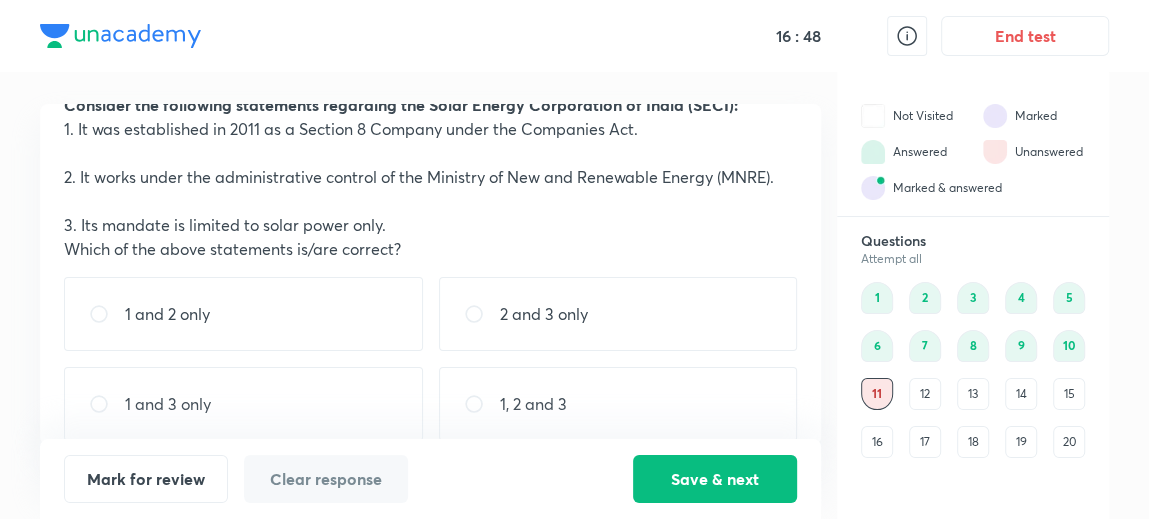 scroll, scrollTop: 78, scrollLeft: 0, axis: vertical 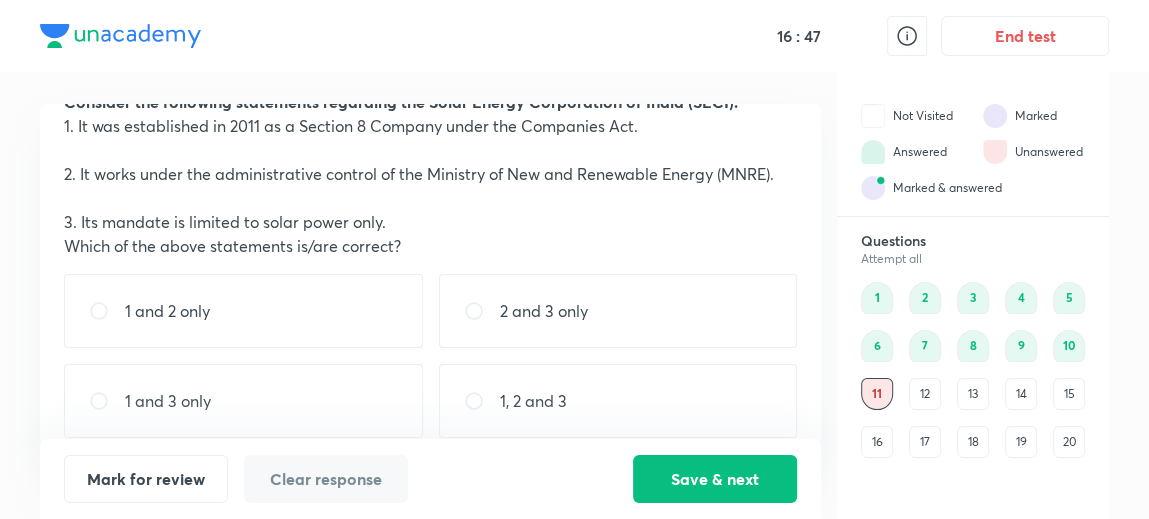 click on "1 and 2 only" at bounding box center (243, 311) 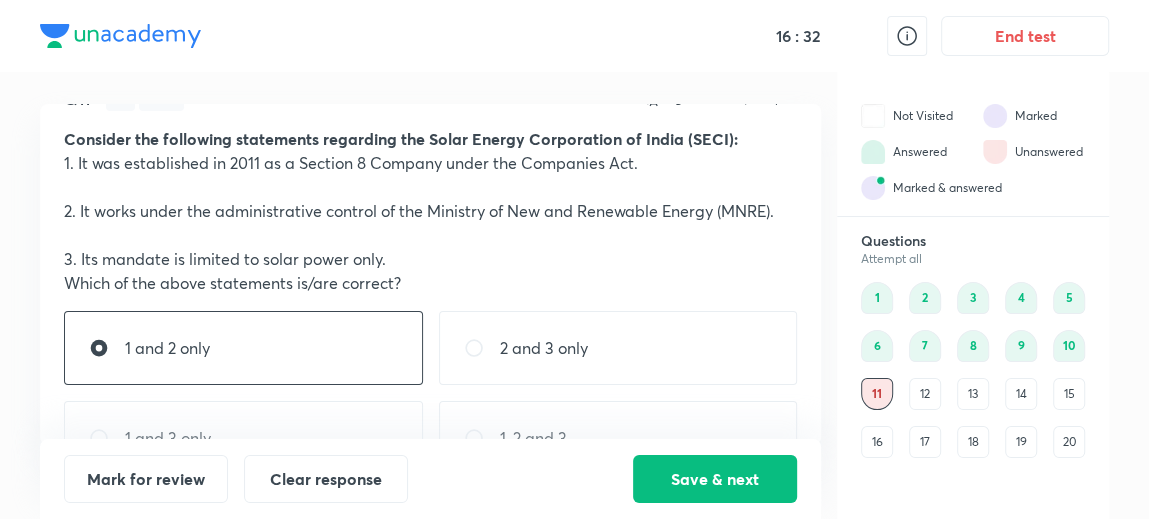 scroll, scrollTop: 94, scrollLeft: 0, axis: vertical 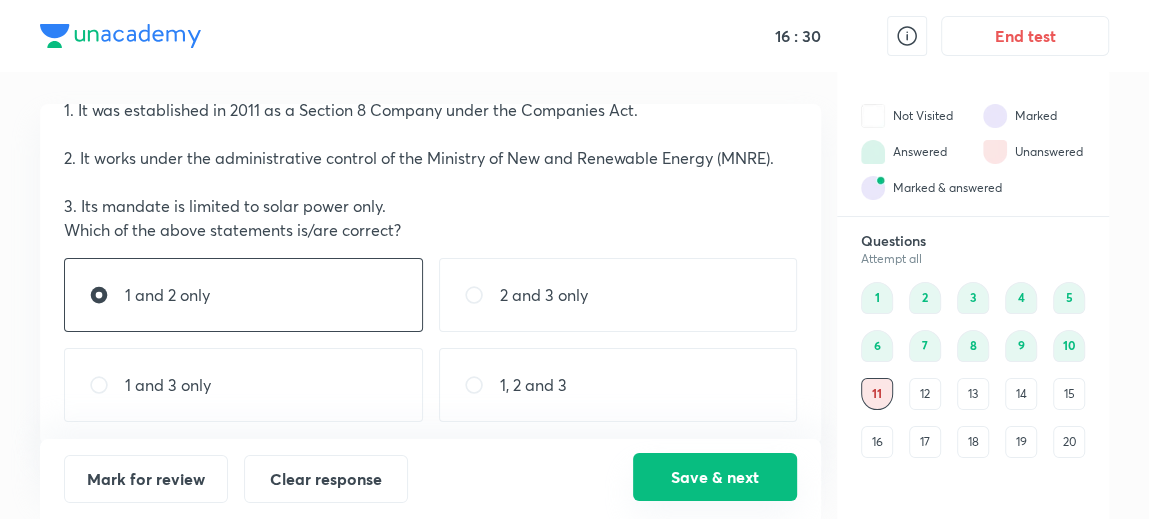 click on "Save & next" at bounding box center [715, 477] 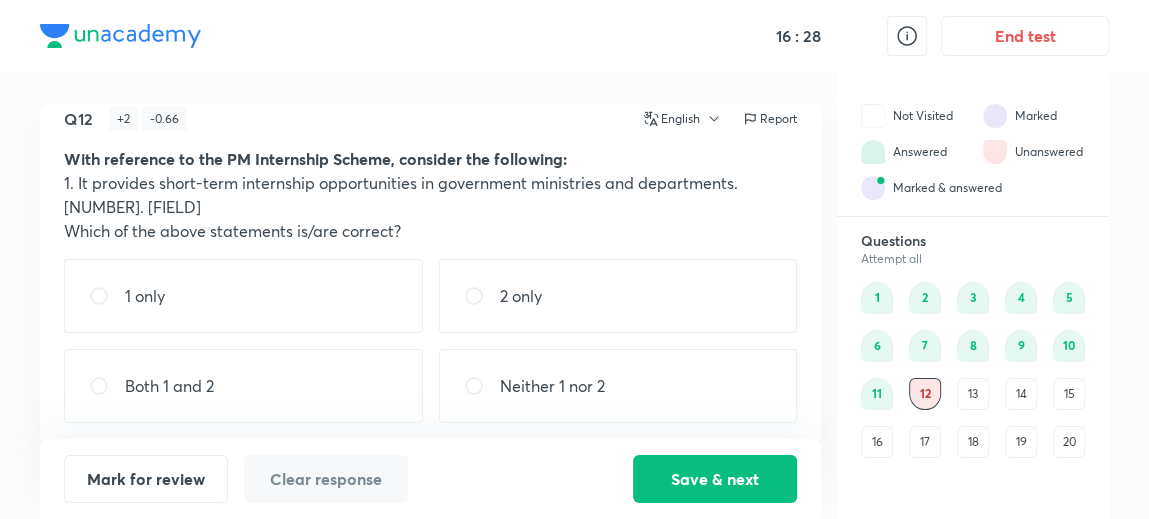 click on "11" at bounding box center [877, 394] 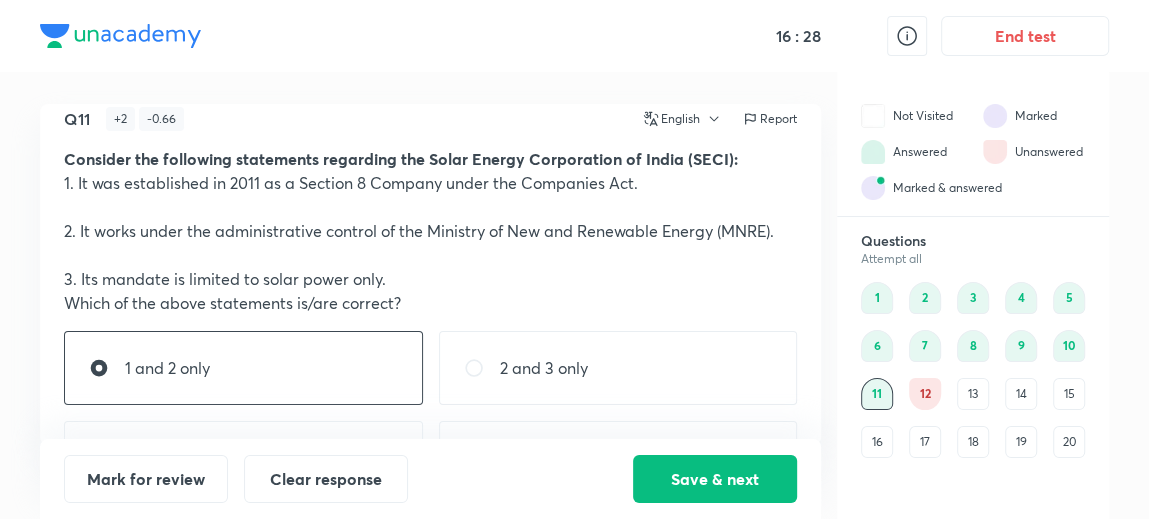 scroll, scrollTop: 94, scrollLeft: 0, axis: vertical 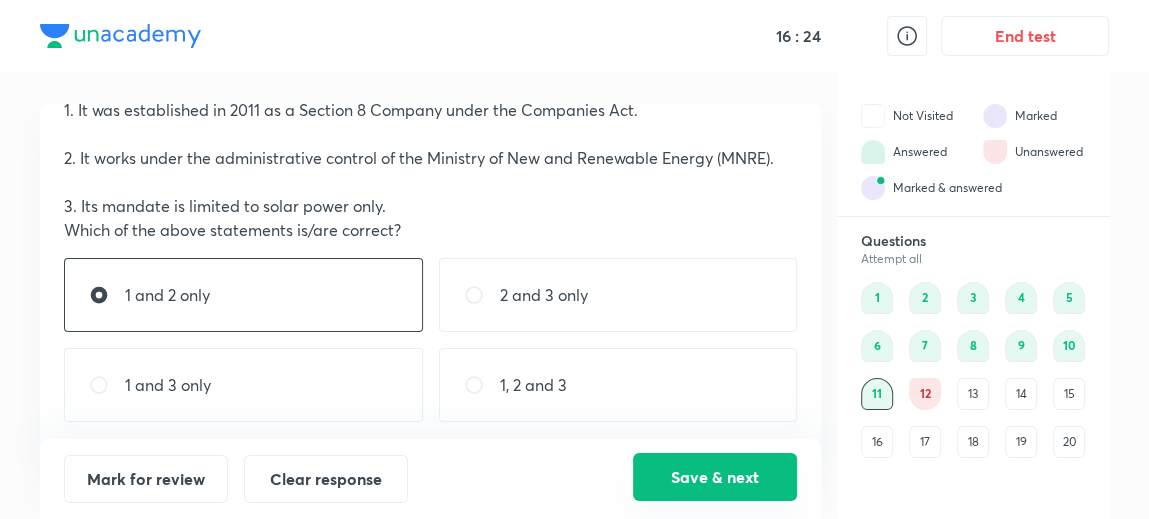 click on "Save & next" at bounding box center (715, 477) 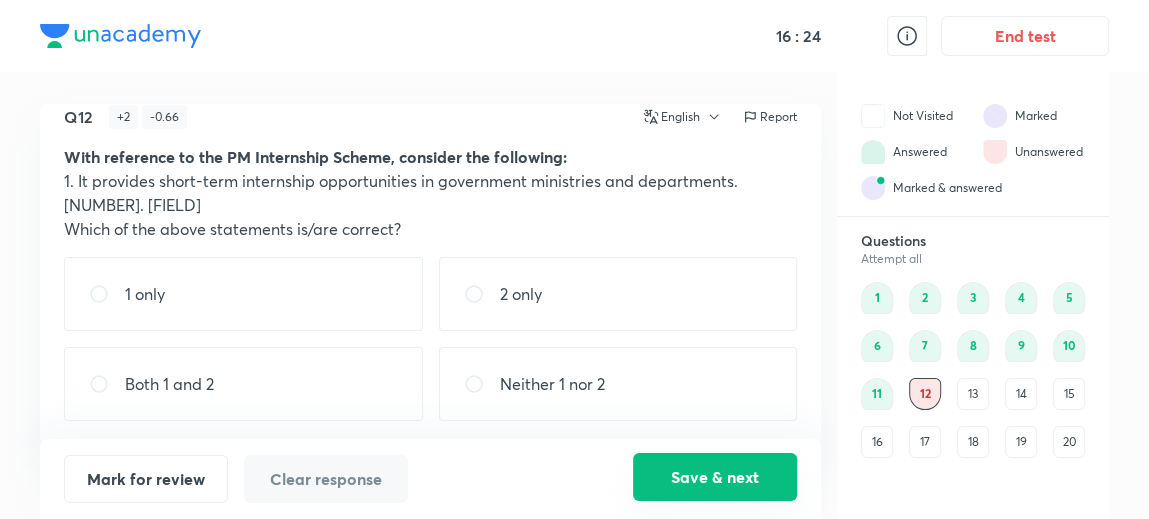 scroll, scrollTop: 21, scrollLeft: 0, axis: vertical 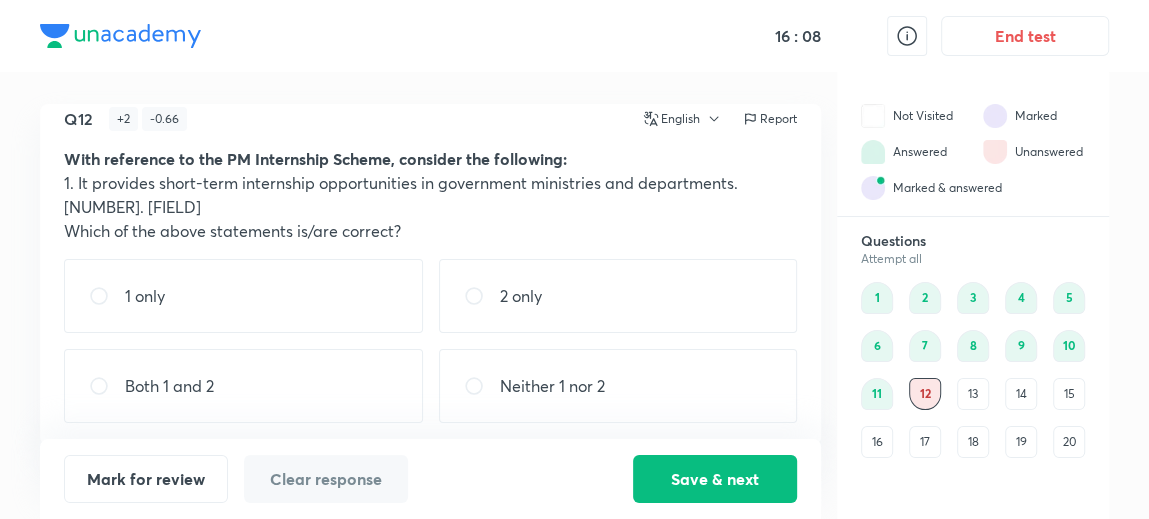 click on "1 only" at bounding box center (243, 296) 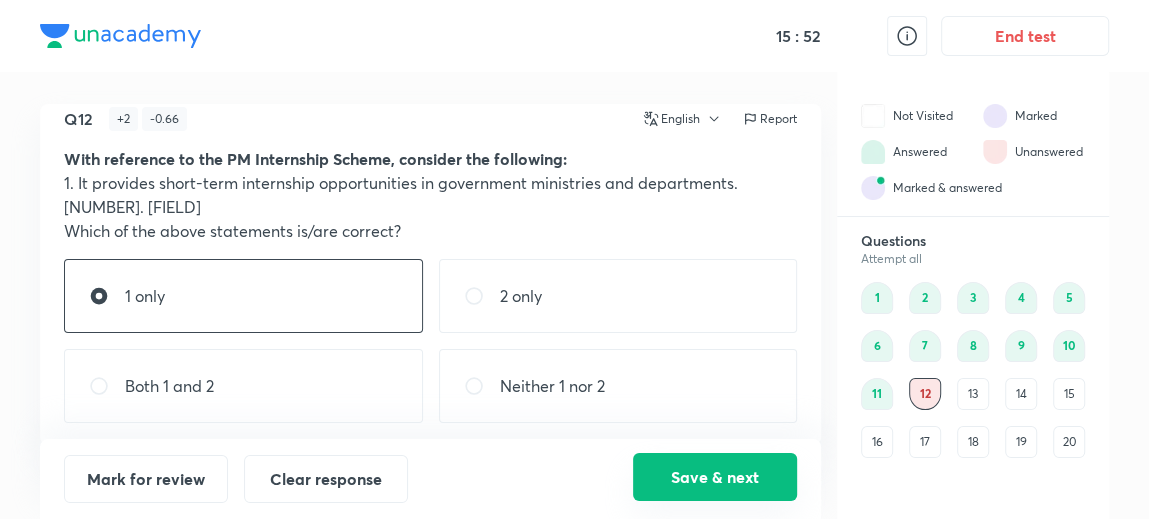 click on "Save & next" at bounding box center [715, 477] 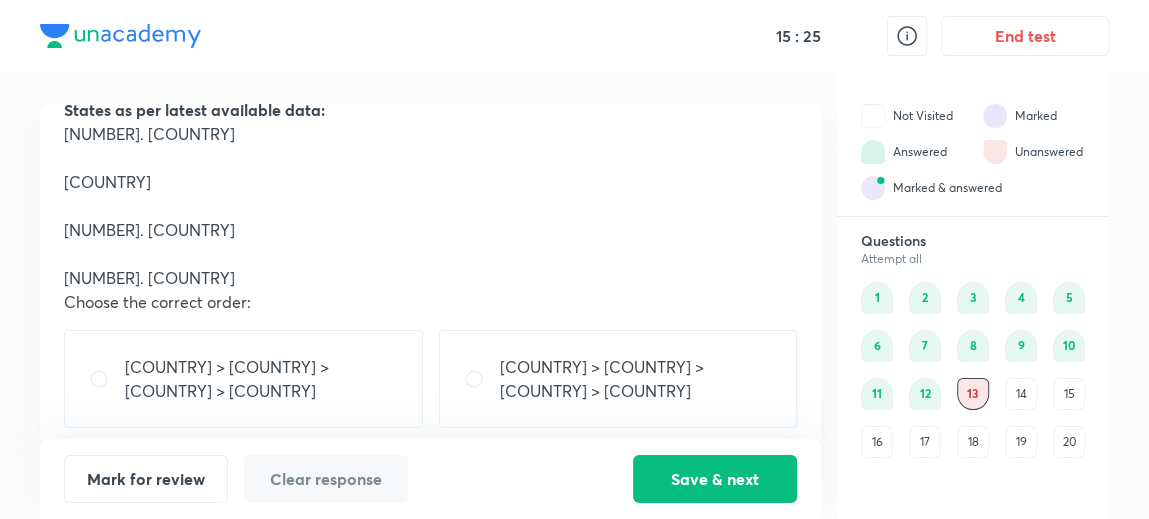 scroll, scrollTop: 165, scrollLeft: 0, axis: vertical 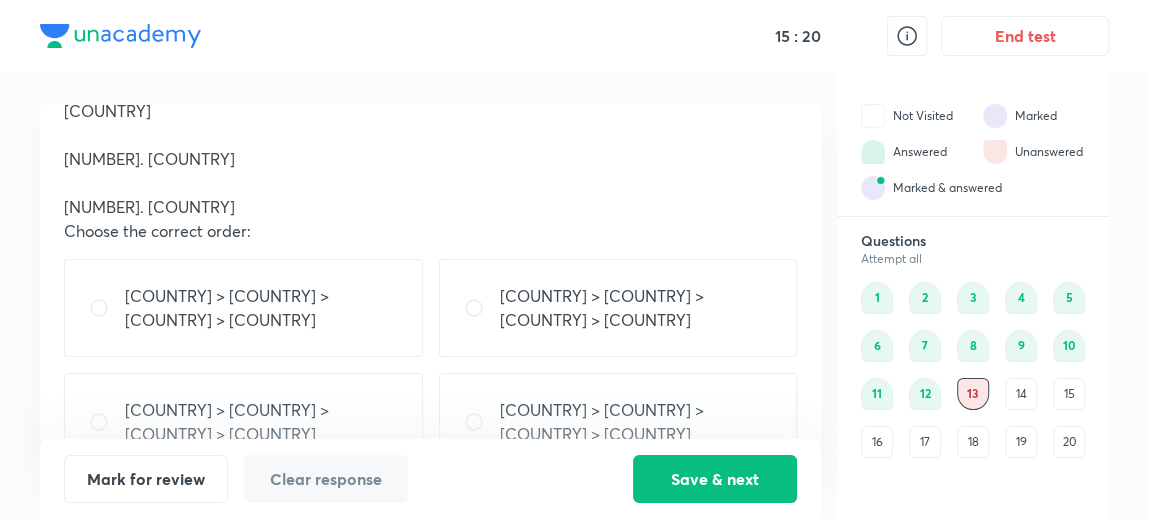 click on "[COUNTRY] > [COUNTRY] > [COUNTRY] > [COUNTRY]" at bounding box center [636, 422] 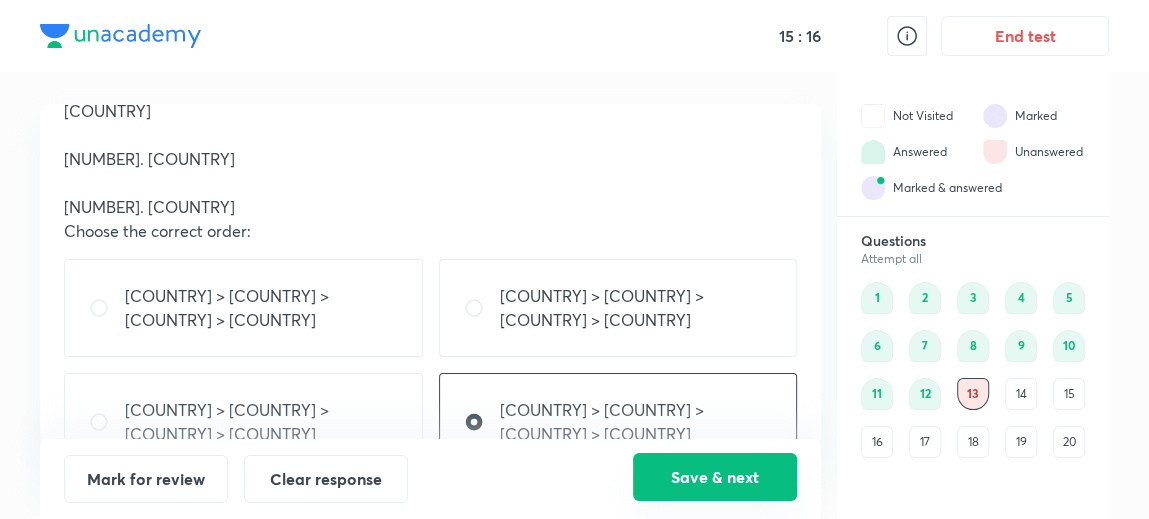 click on "Save & next" at bounding box center (715, 477) 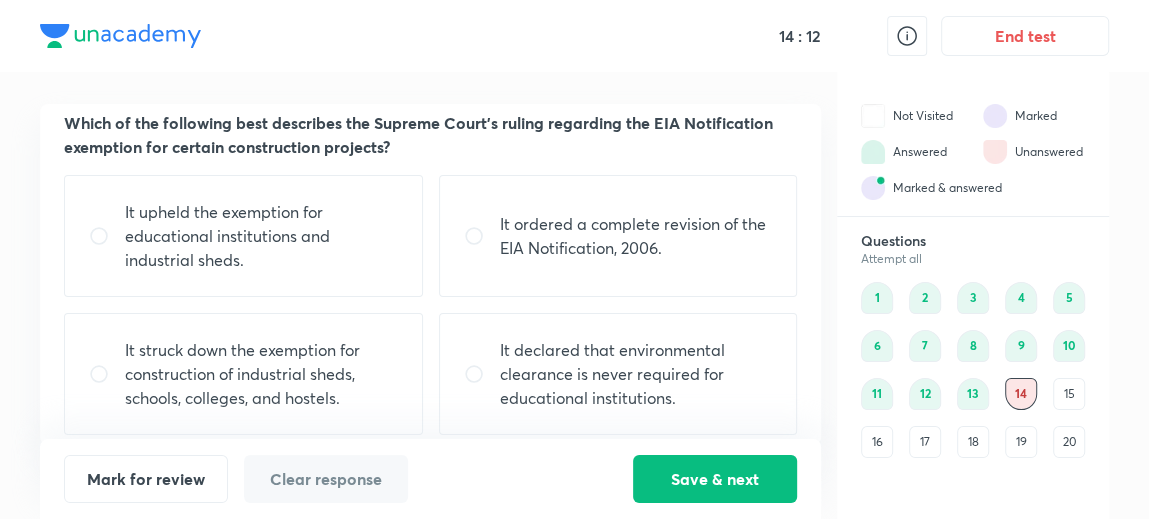 scroll, scrollTop: 69, scrollLeft: 0, axis: vertical 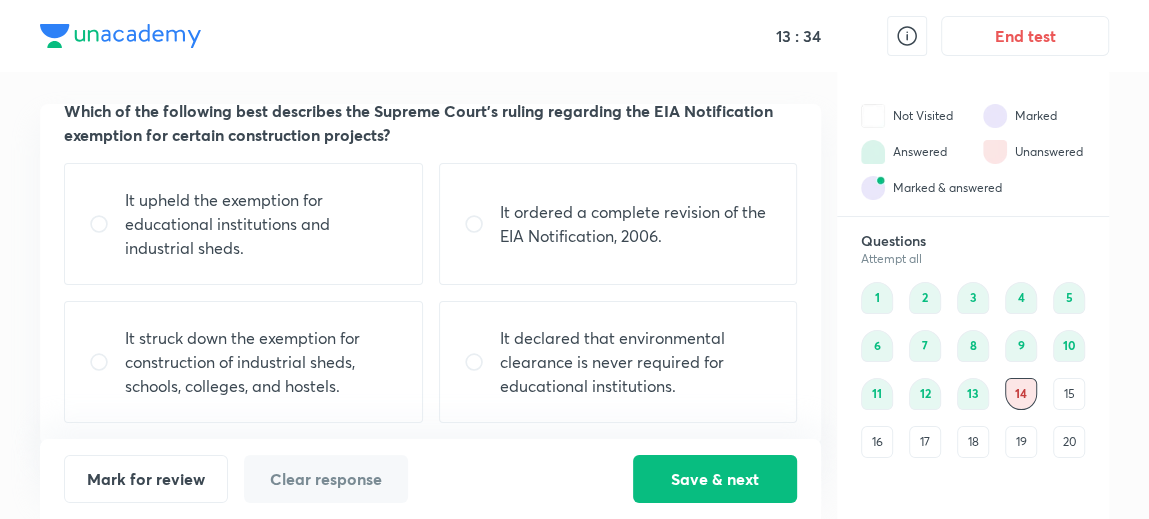 click on "It ordered a complete revision of the EIA Notification, 2006." at bounding box center (618, 224) 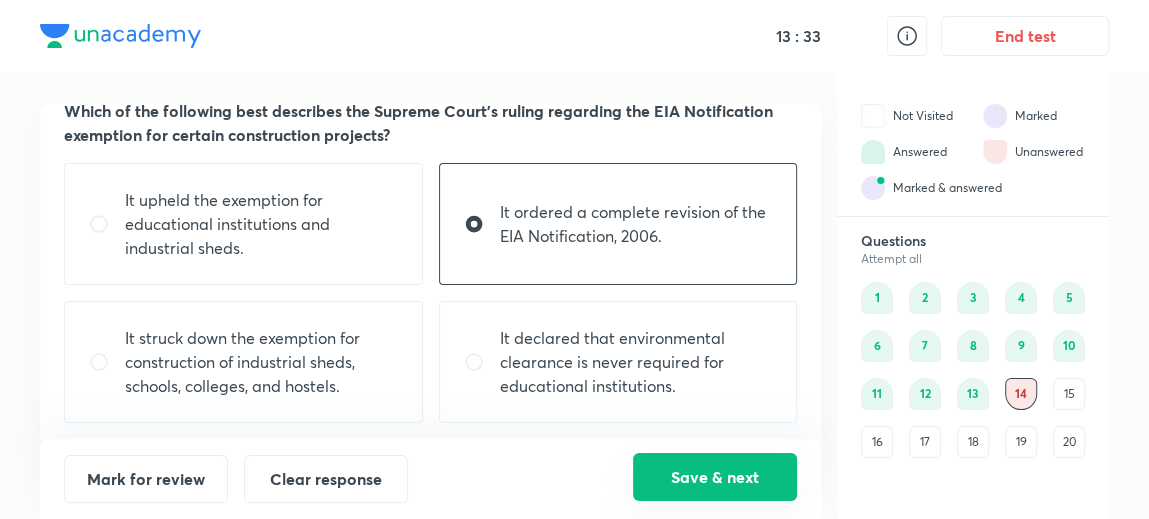 click on "Save & next" at bounding box center (715, 477) 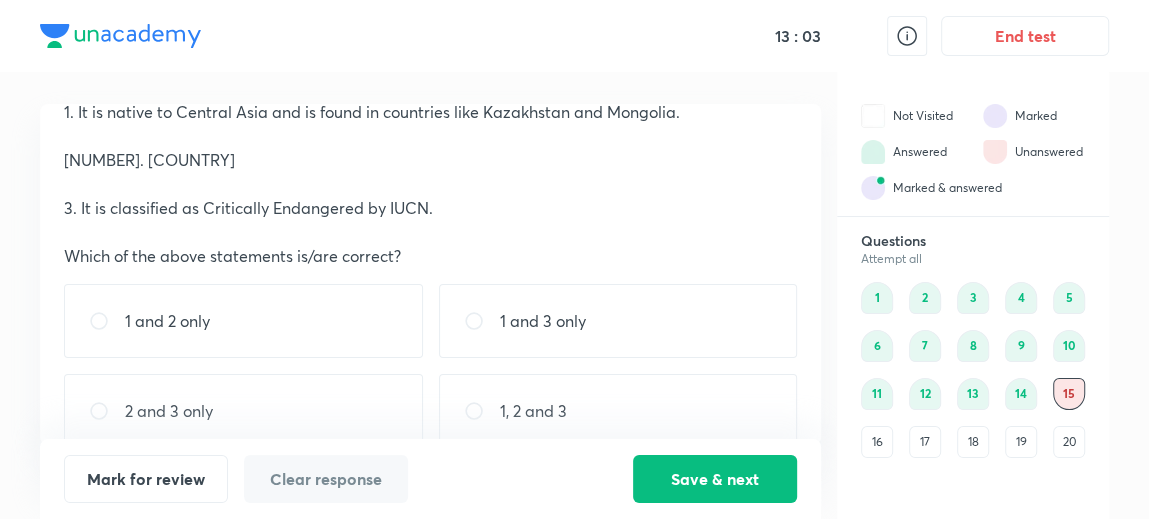 scroll, scrollTop: 142, scrollLeft: 0, axis: vertical 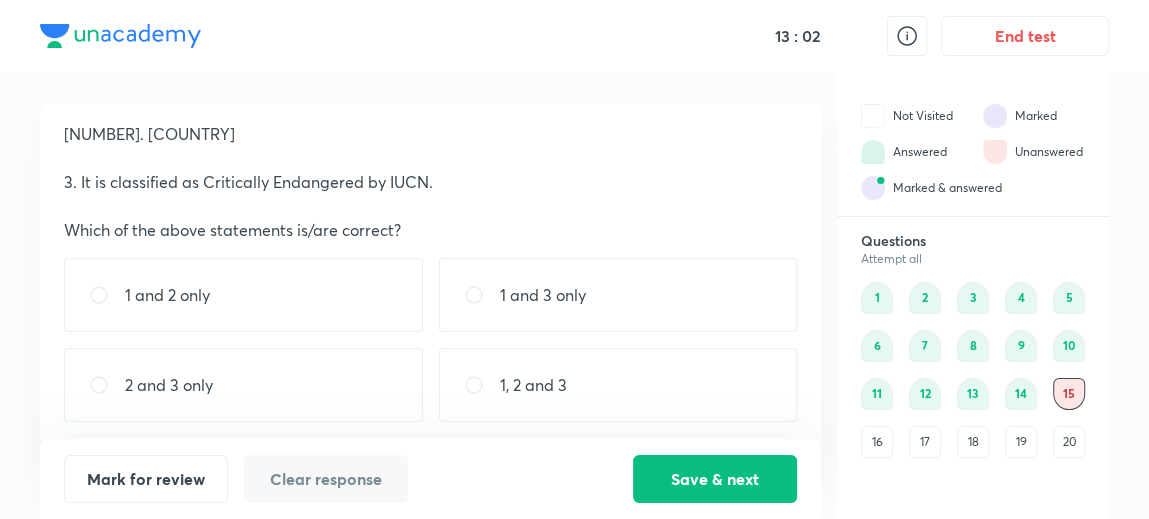 click on "1, 2 and 3" at bounding box center (618, 385) 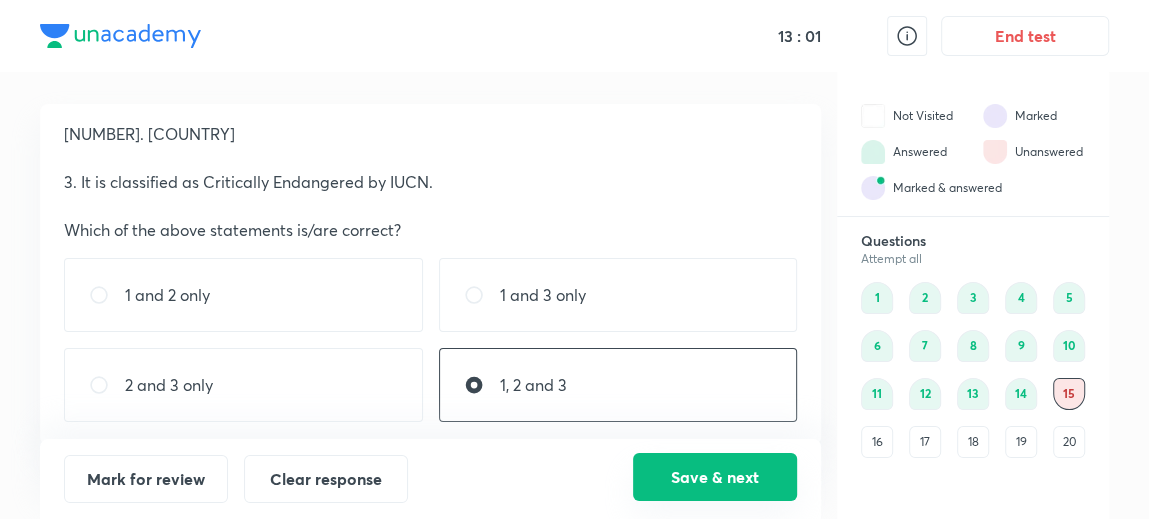click on "Save & next" at bounding box center (715, 477) 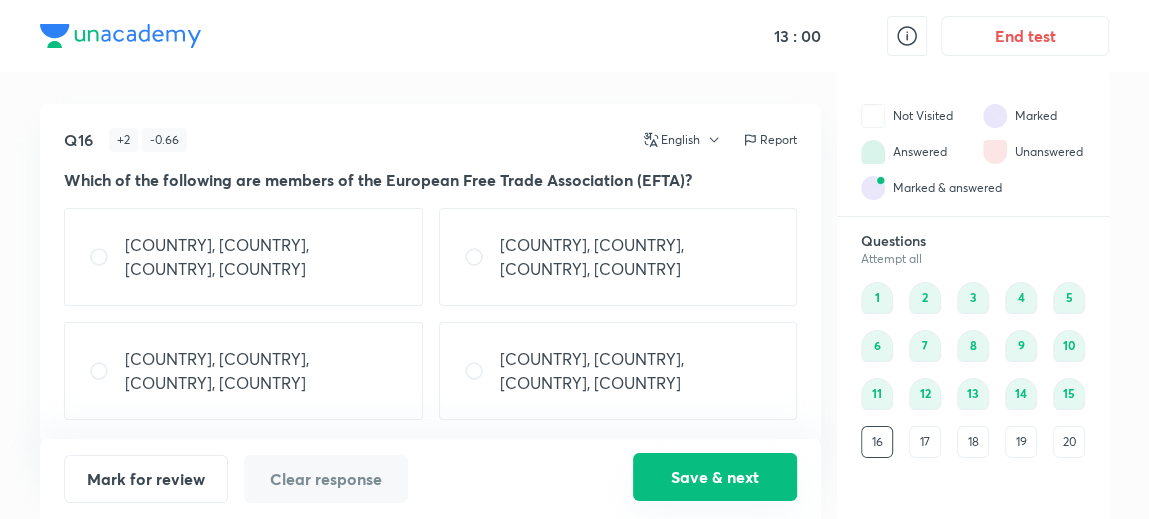 scroll, scrollTop: 0, scrollLeft: 0, axis: both 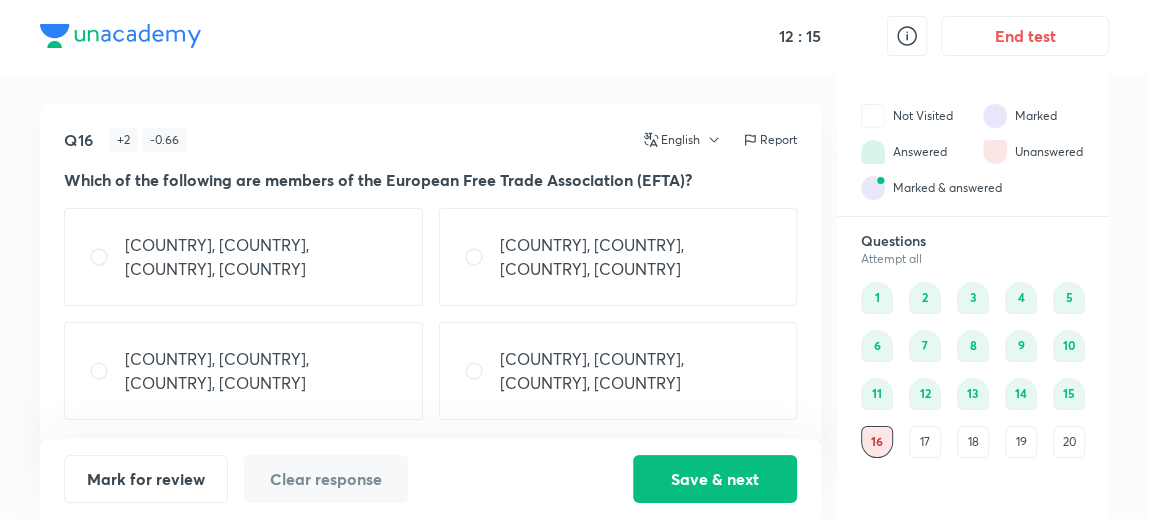 click on "[COUNTRY], [COUNTRY], [COUNTRY], [COUNTRY]" at bounding box center (636, 371) 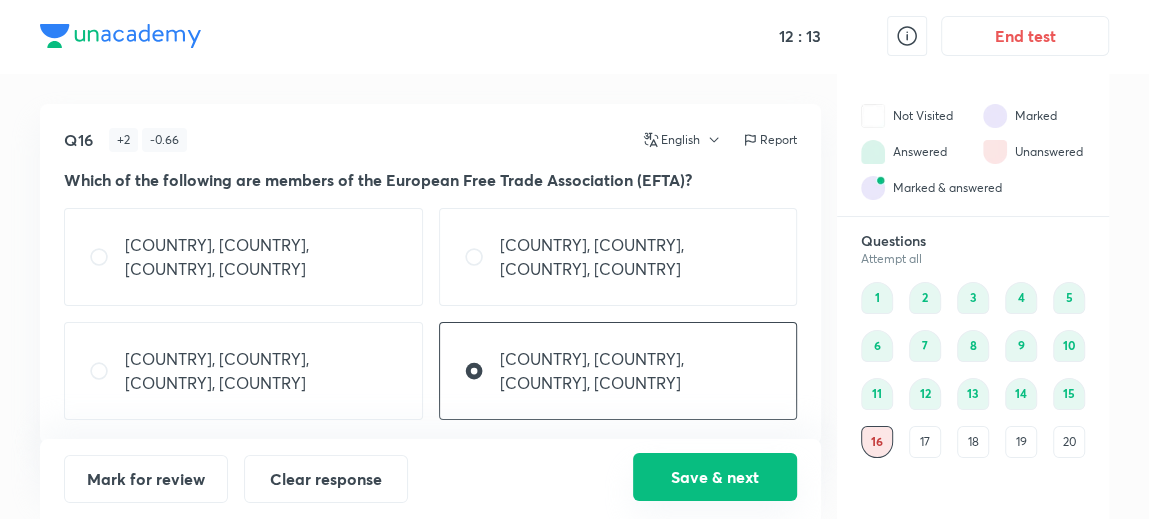 click on "Save & next" at bounding box center [715, 477] 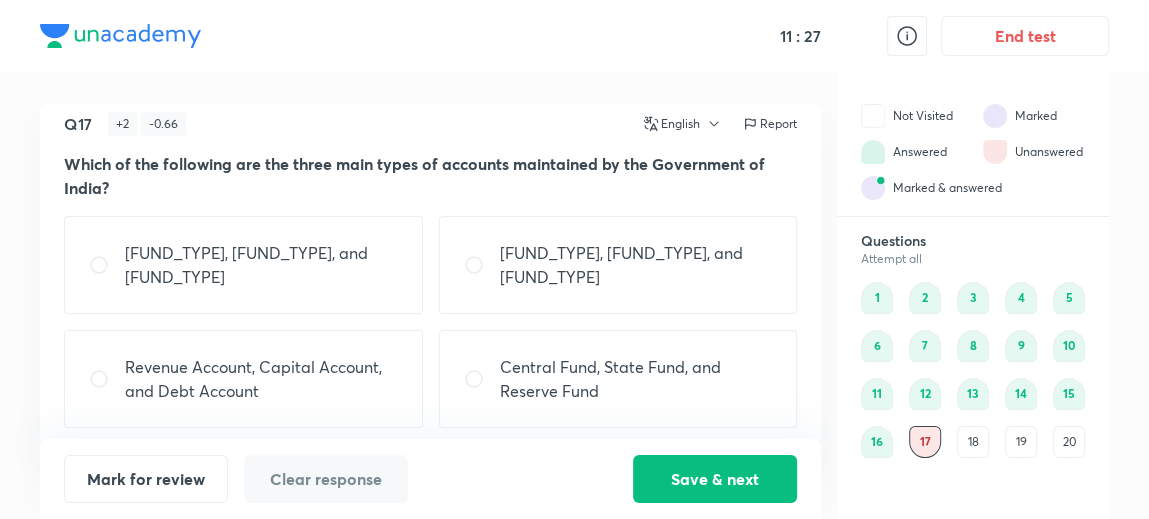 scroll, scrollTop: 21, scrollLeft: 0, axis: vertical 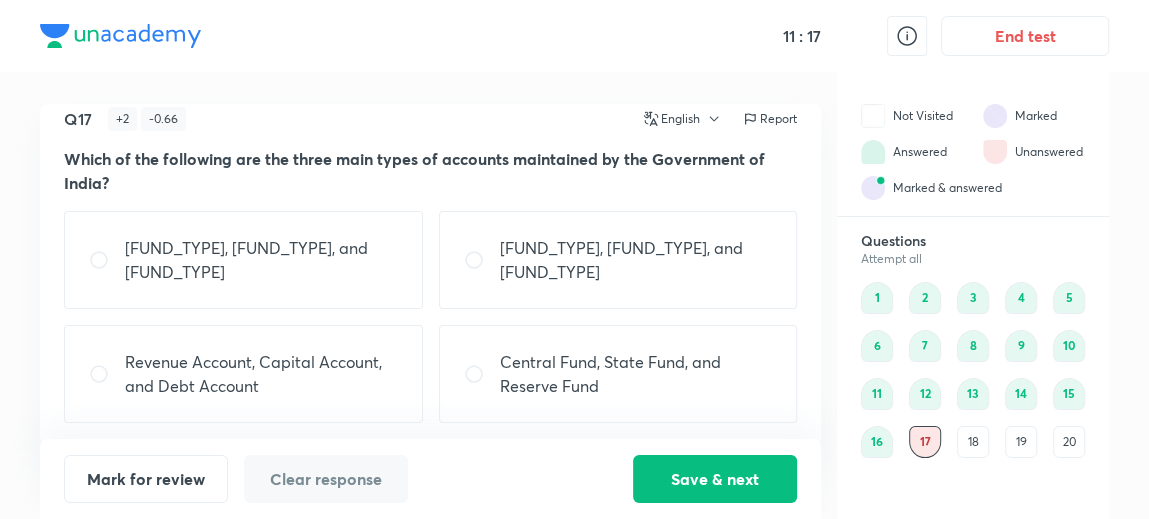 click on "[FUND_TYPE], [FUND_TYPE], and [FUND_TYPE]" at bounding box center (636, 260) 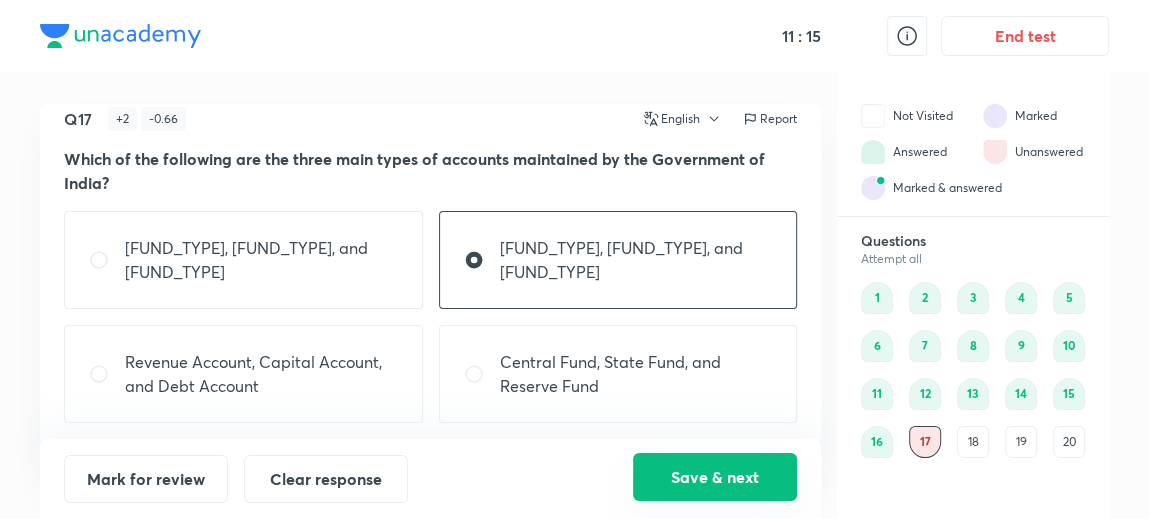 click on "Save & next" at bounding box center [715, 477] 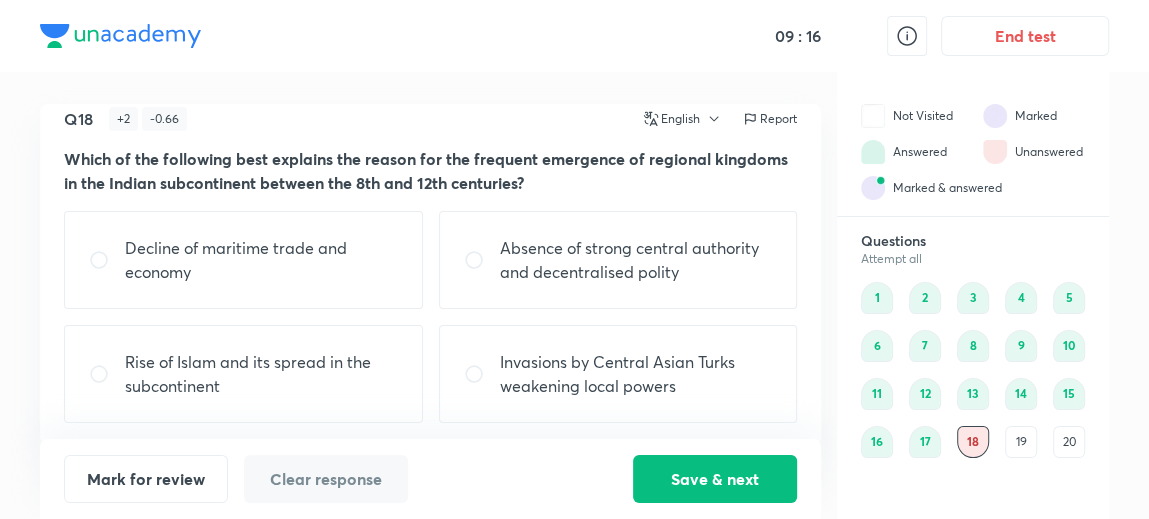 click on "Decline of maritime trade and economy" at bounding box center (261, 260) 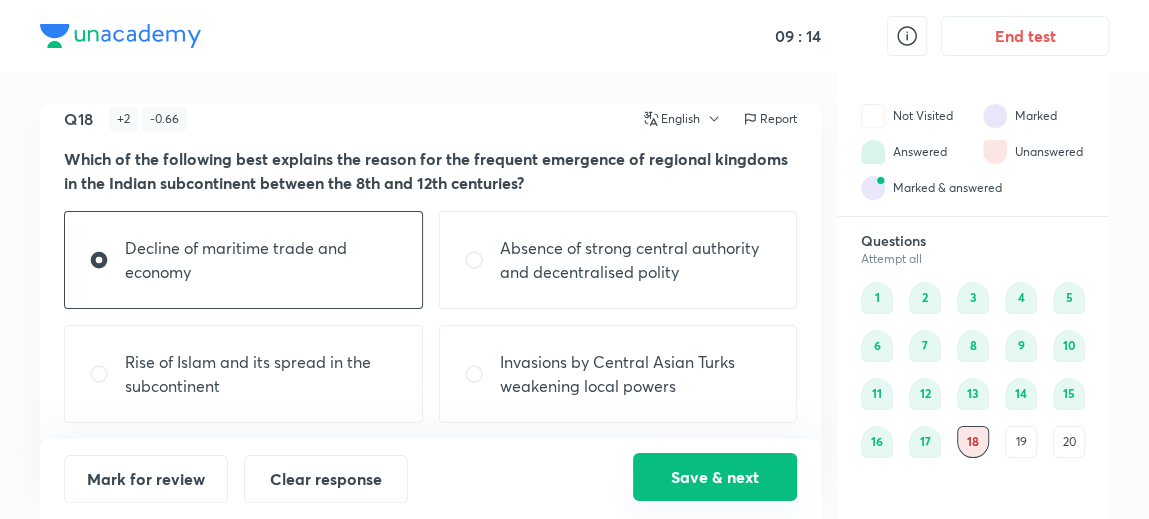 click on "Save & next" at bounding box center [715, 477] 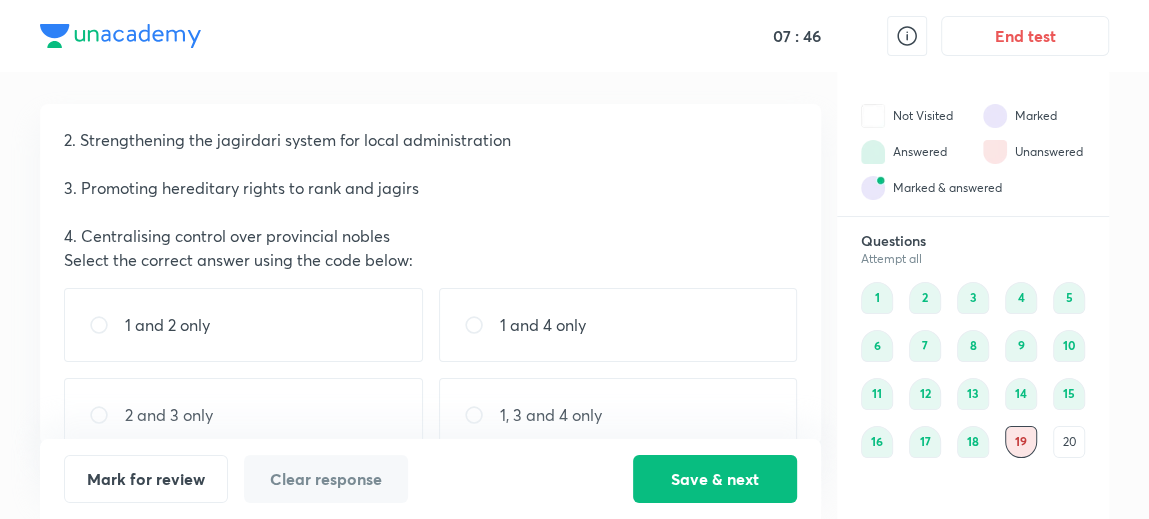 scroll, scrollTop: 116, scrollLeft: 0, axis: vertical 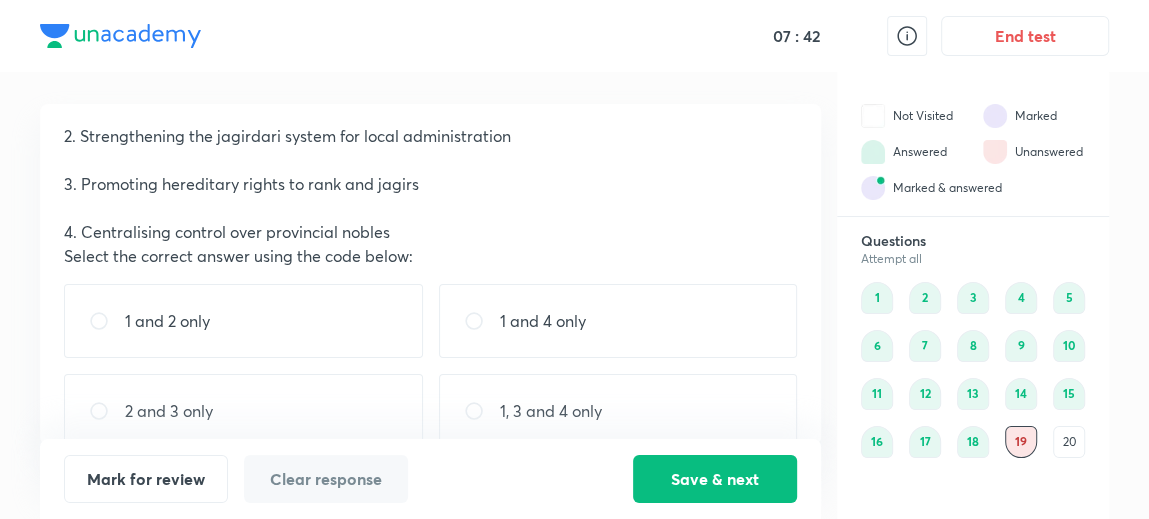 click on "2 and 3 only" at bounding box center (243, 411) 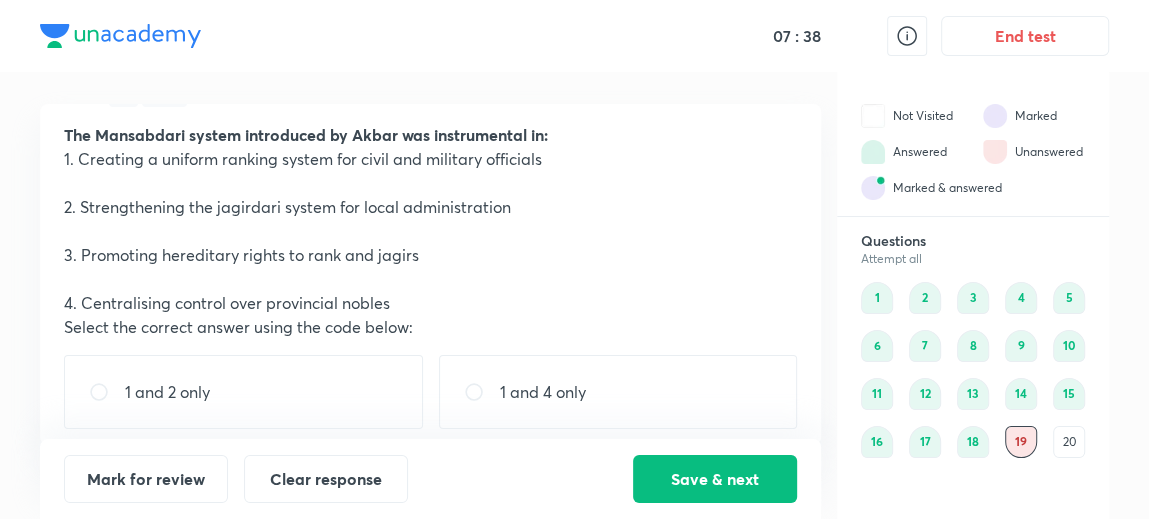 scroll, scrollTop: 142, scrollLeft: 0, axis: vertical 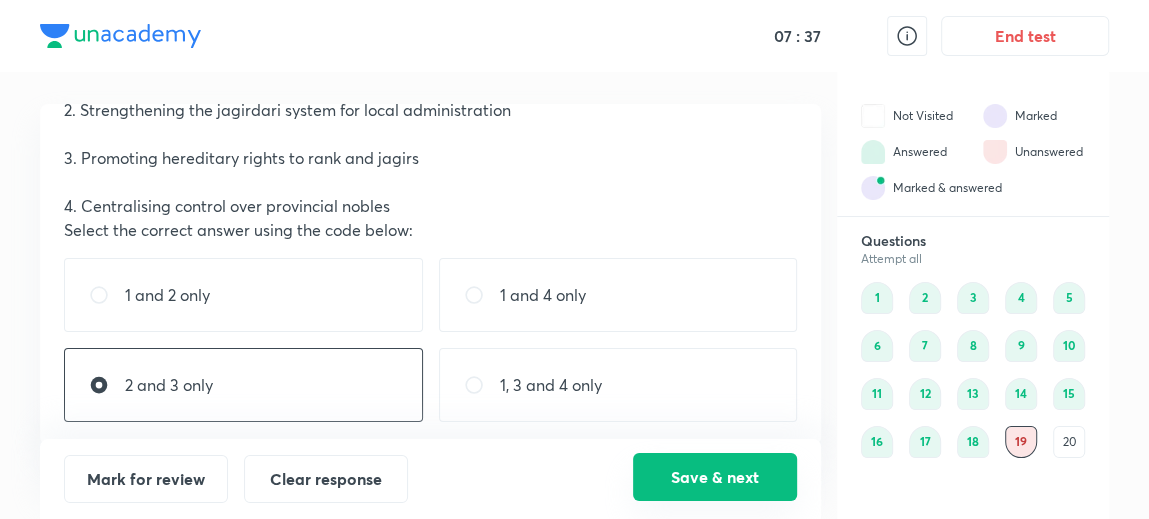 click on "Save & next" at bounding box center [715, 477] 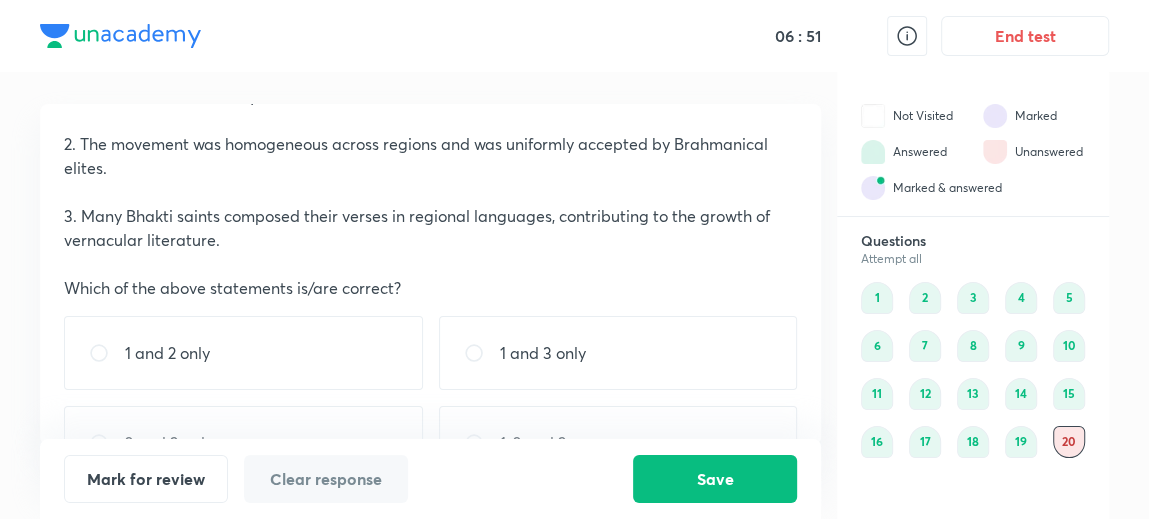 scroll, scrollTop: 189, scrollLeft: 0, axis: vertical 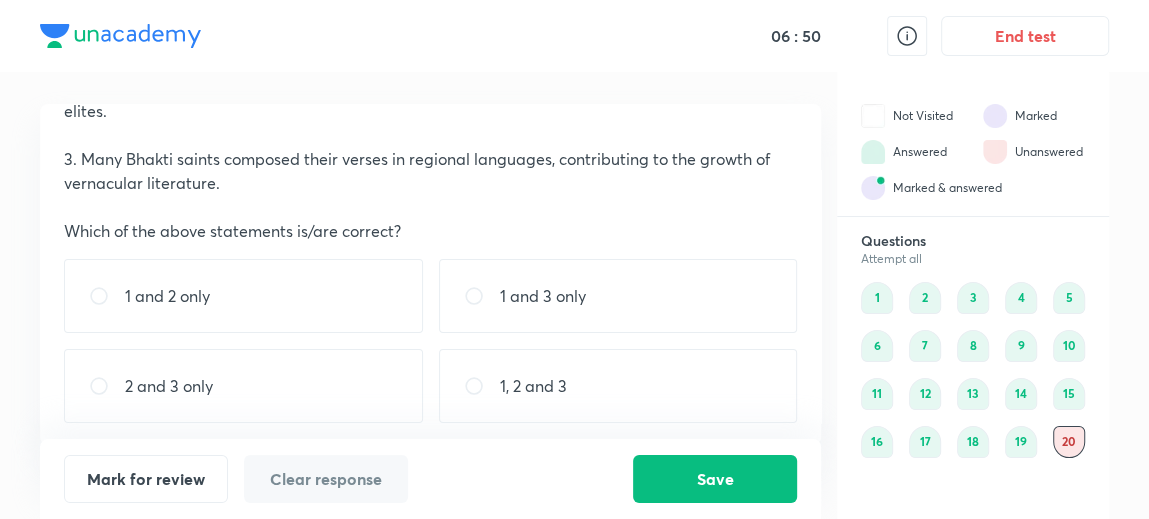click on "1 and 3 only" at bounding box center (543, 296) 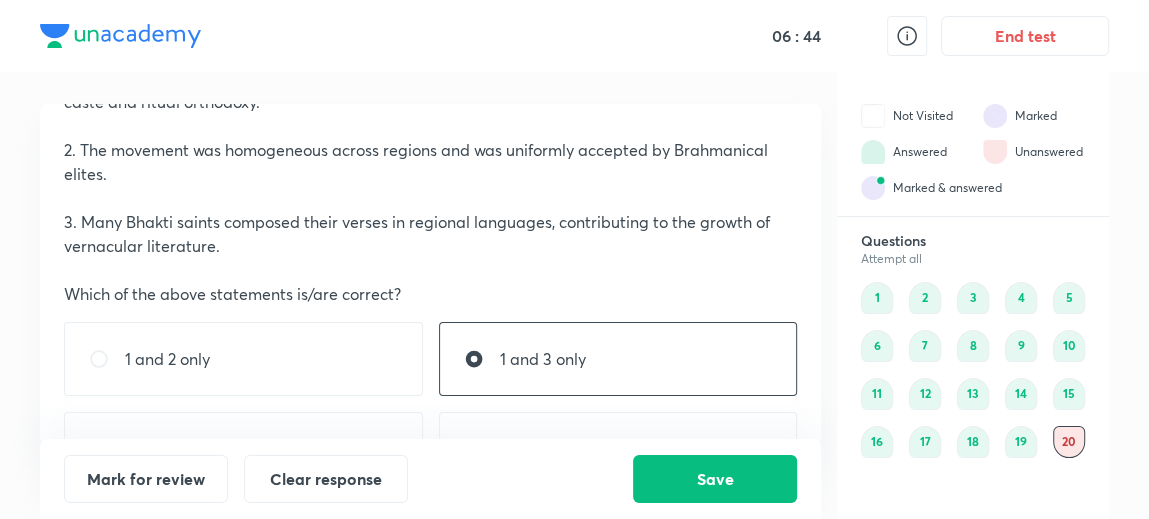 scroll, scrollTop: 130, scrollLeft: 0, axis: vertical 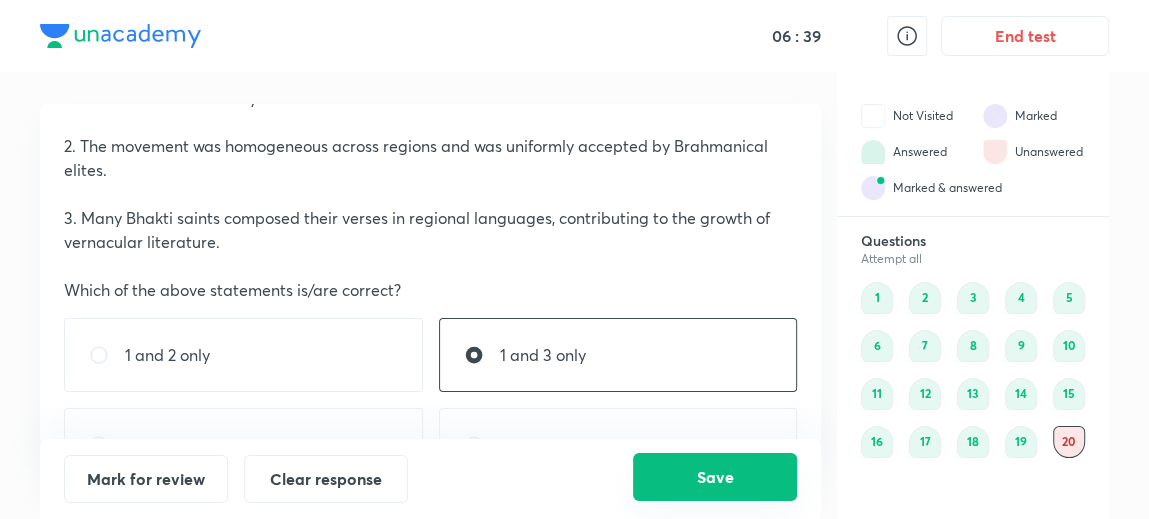 click on "Save" at bounding box center [715, 477] 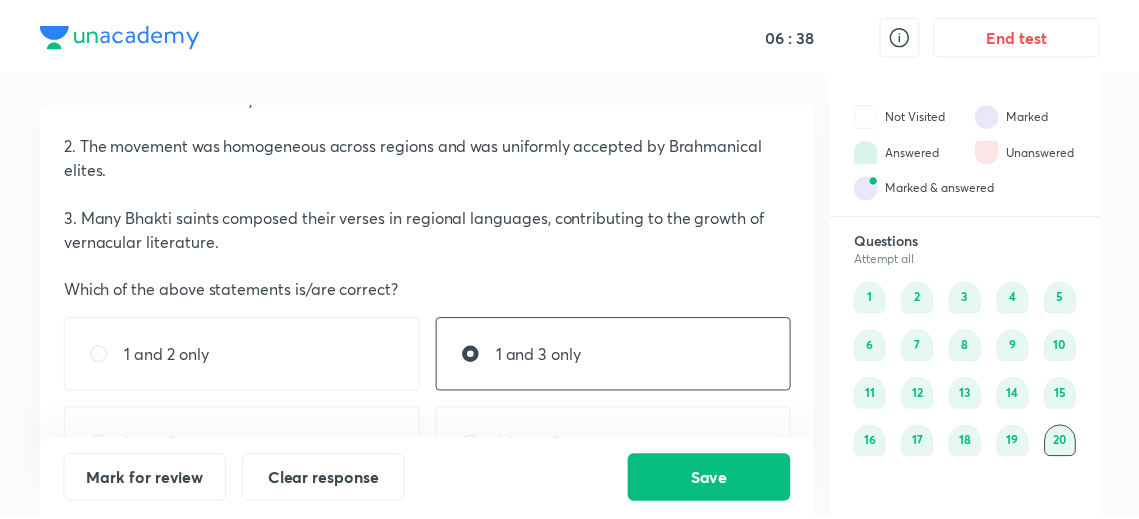 scroll, scrollTop: 0, scrollLeft: 0, axis: both 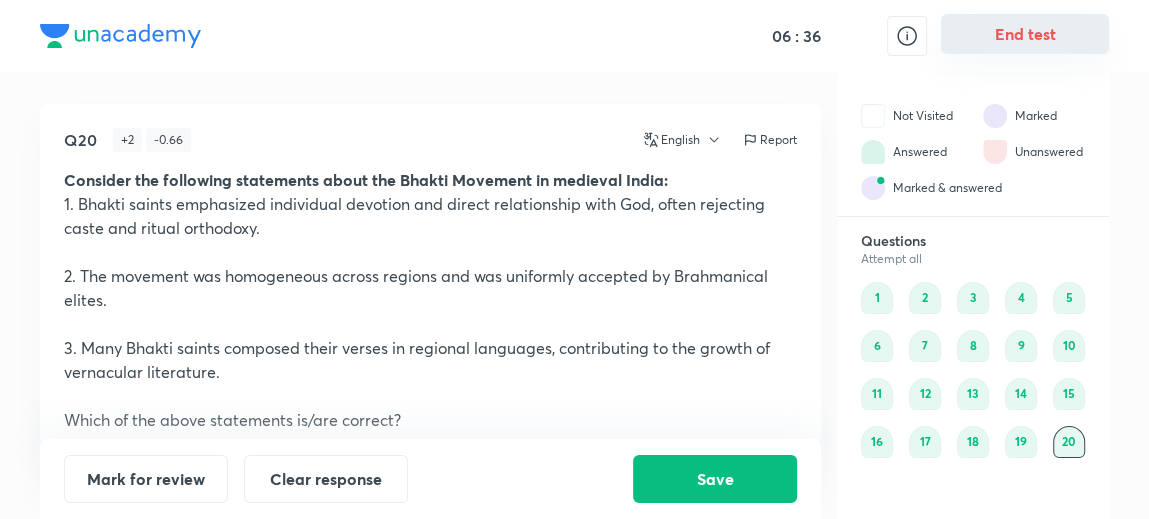 click on "End test" at bounding box center [1025, 34] 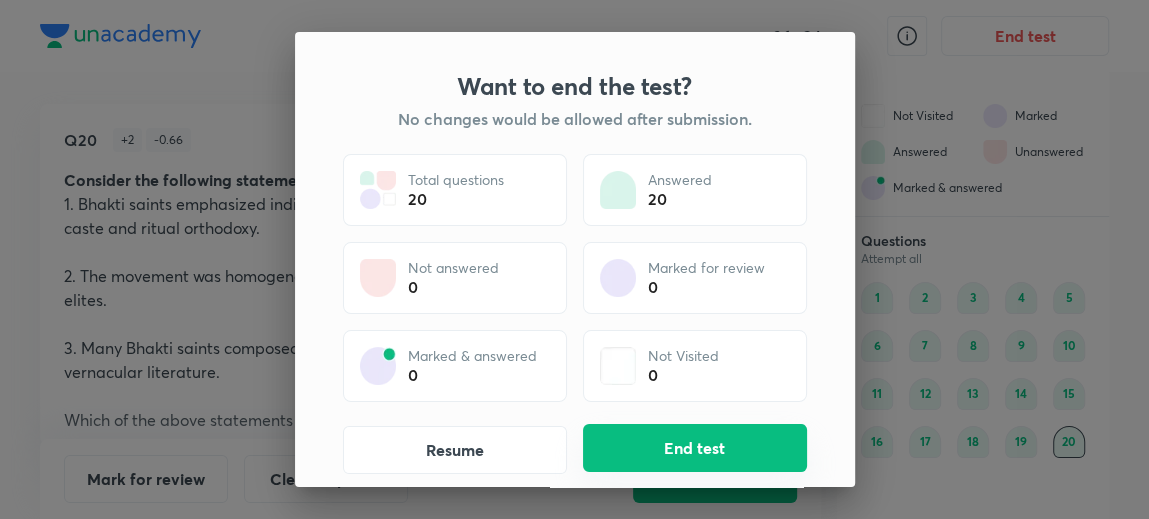 click on "End test" at bounding box center (695, 448) 